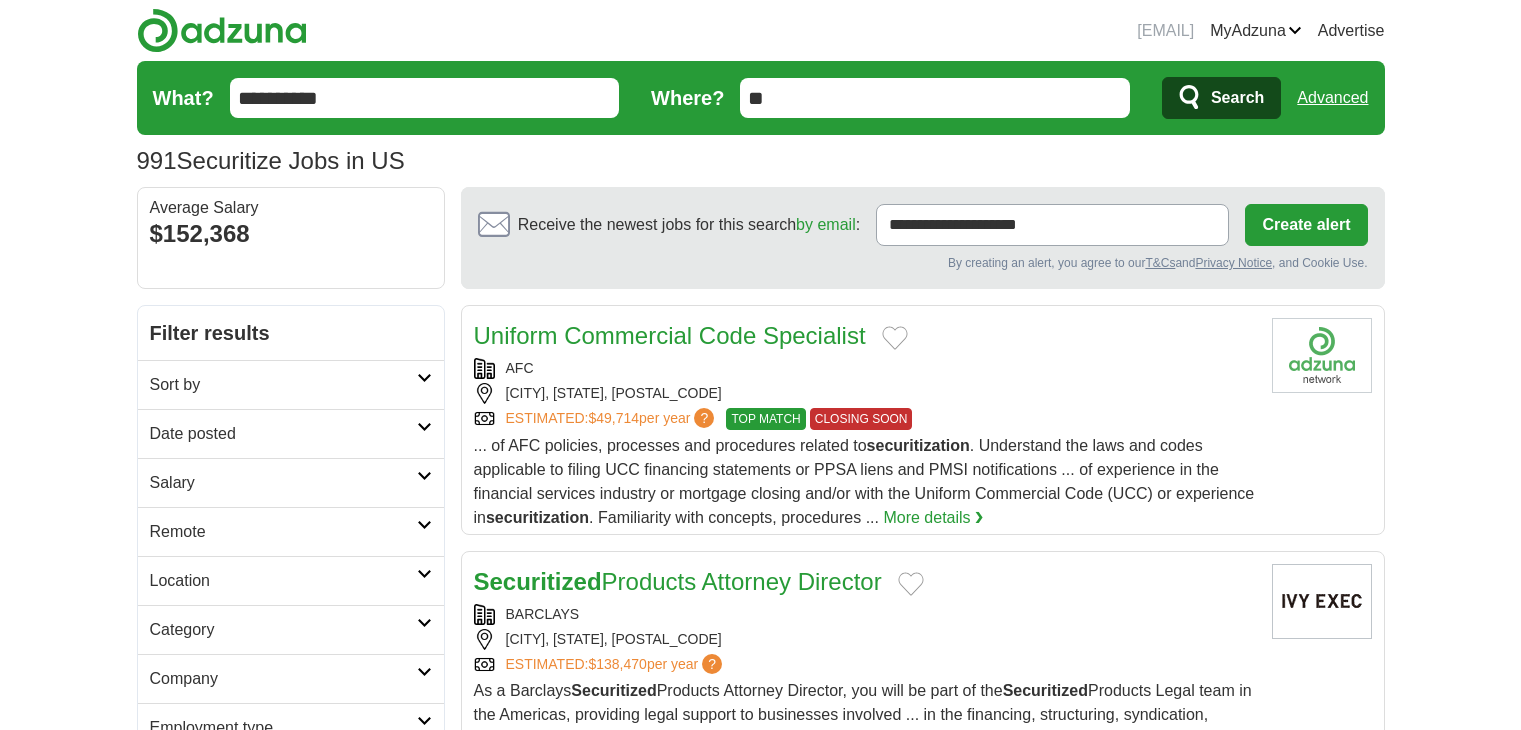 scroll, scrollTop: 0, scrollLeft: 0, axis: both 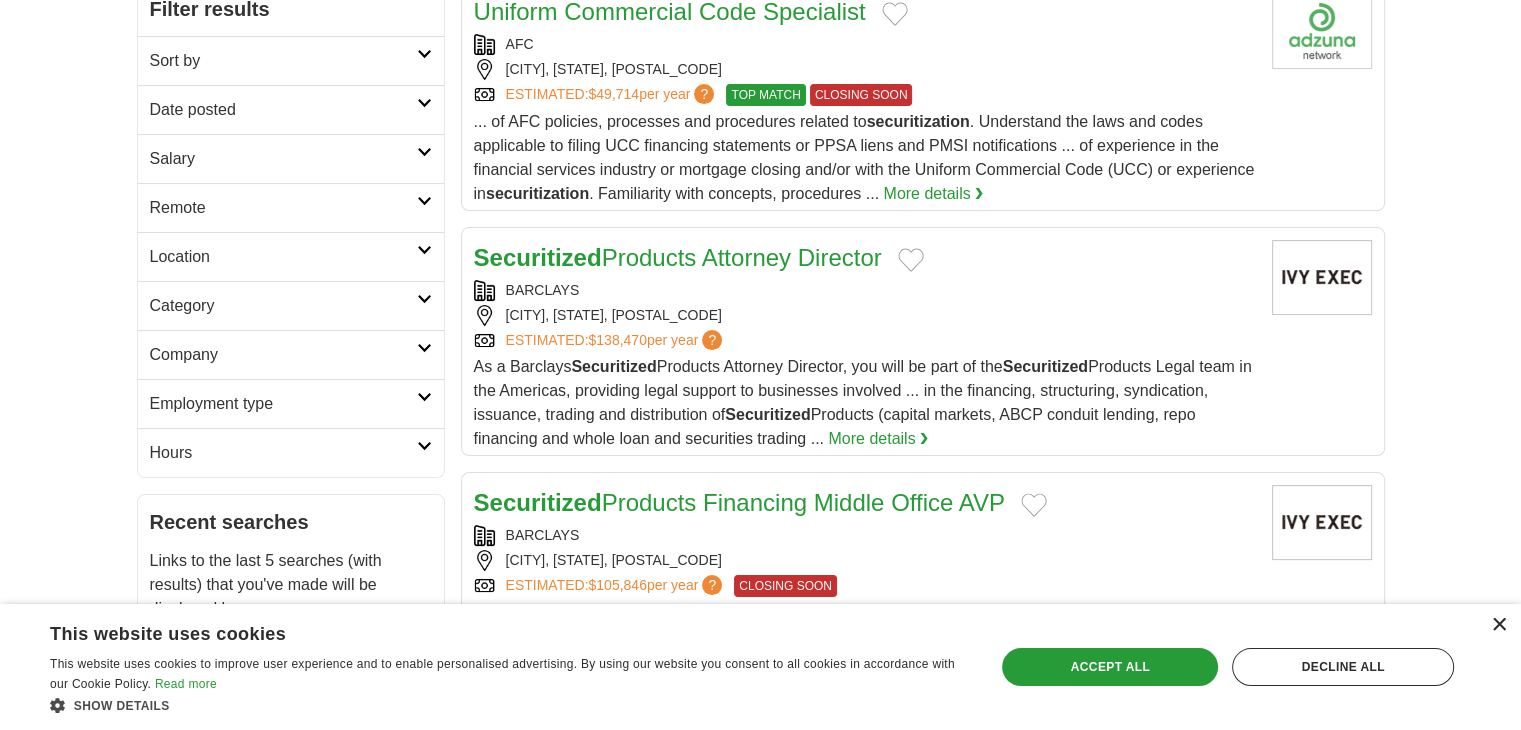 click on "×" at bounding box center (1498, 625) 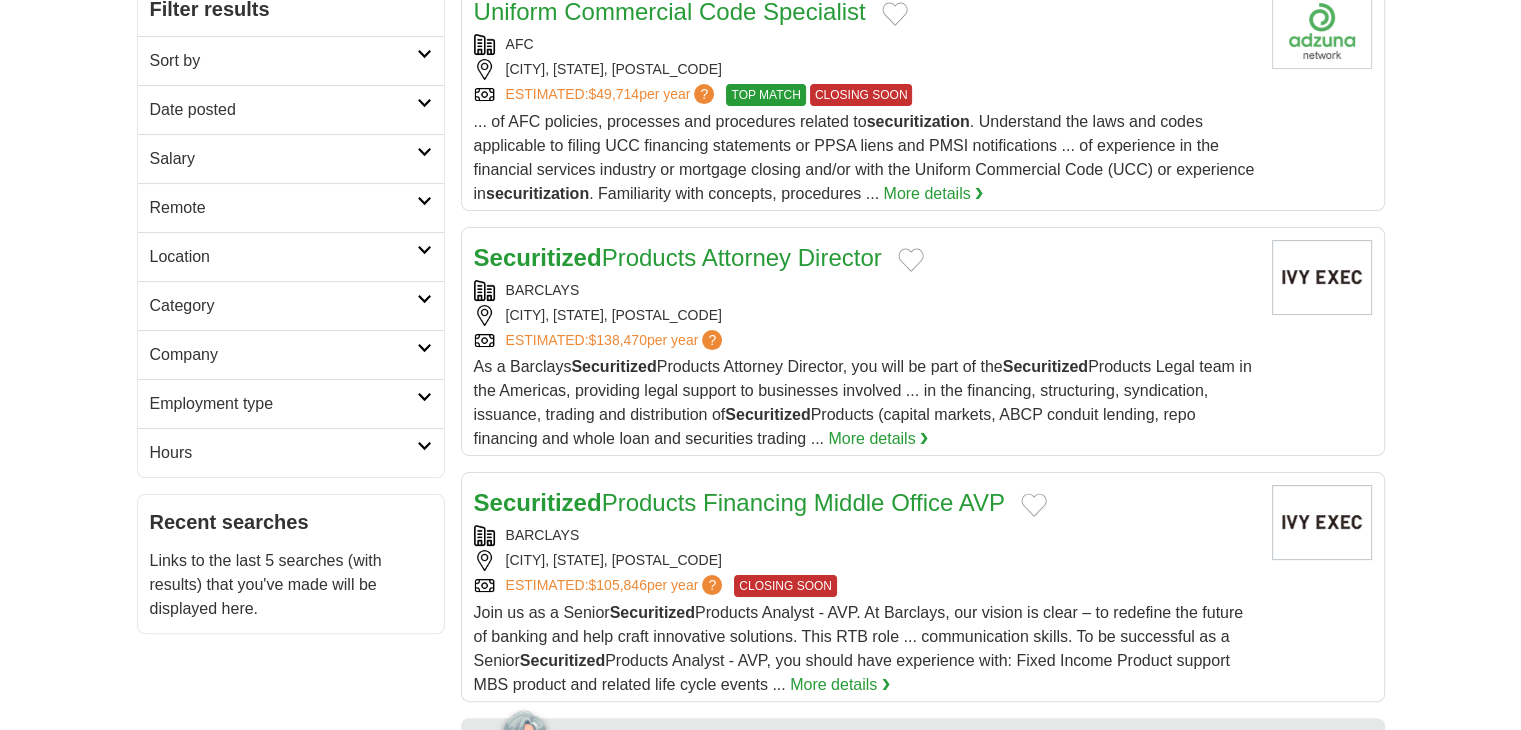 click on "[EMAIL]
MyAdzuna
Alerts
Favorites
Resumes
ApplyIQ
Preferences
Posted jobs
Logout
Advertise
991
Securitize Jobs in US
Salary
Salary
Select a salary range
Salary from
from $10,000
from $20,000 from $40,000" at bounding box center [760, 1452] 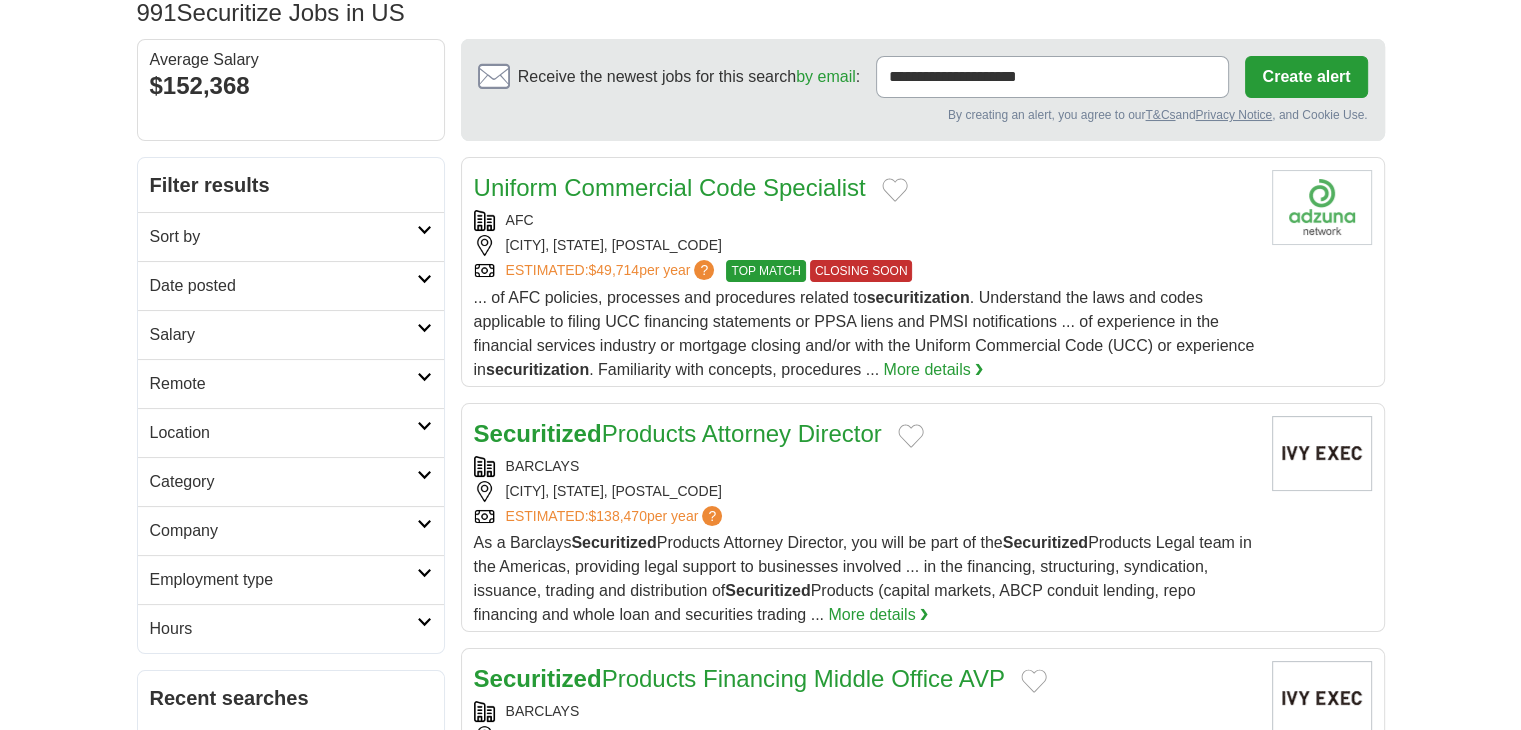 scroll, scrollTop: 148, scrollLeft: 0, axis: vertical 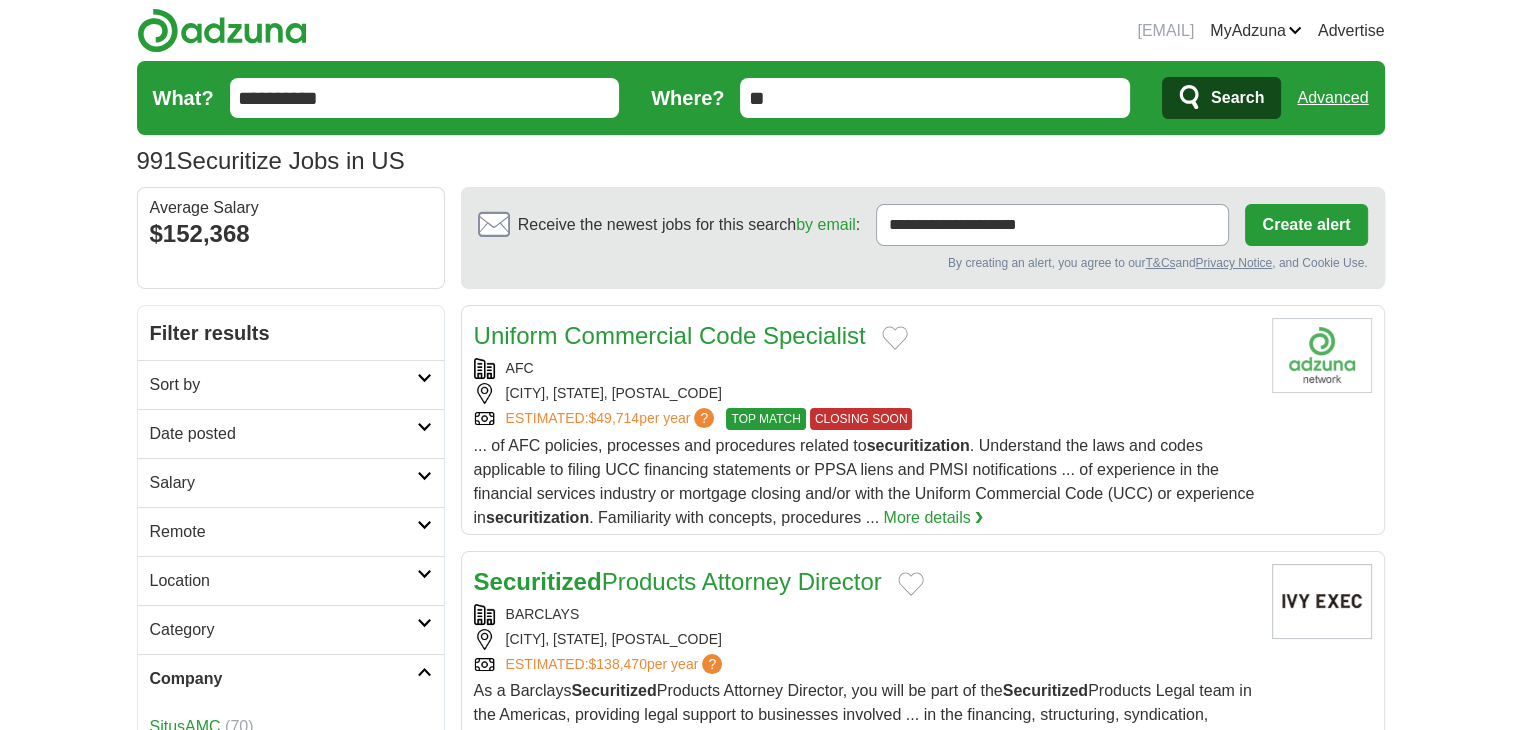 drag, startPoint x: 359, startPoint y: 86, endPoint x: 104, endPoint y: 124, distance: 257.81583 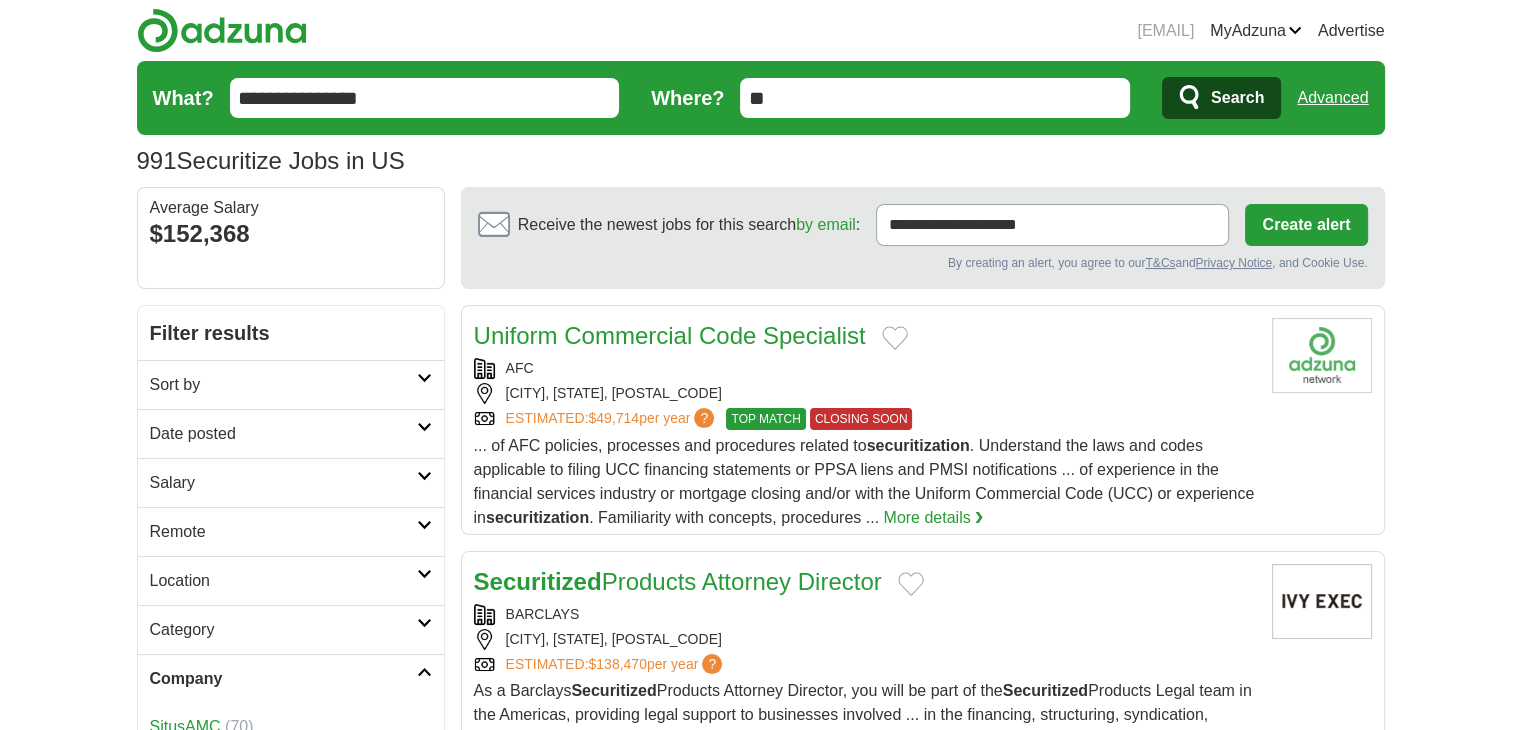 click on "**********" at bounding box center [425, 98] 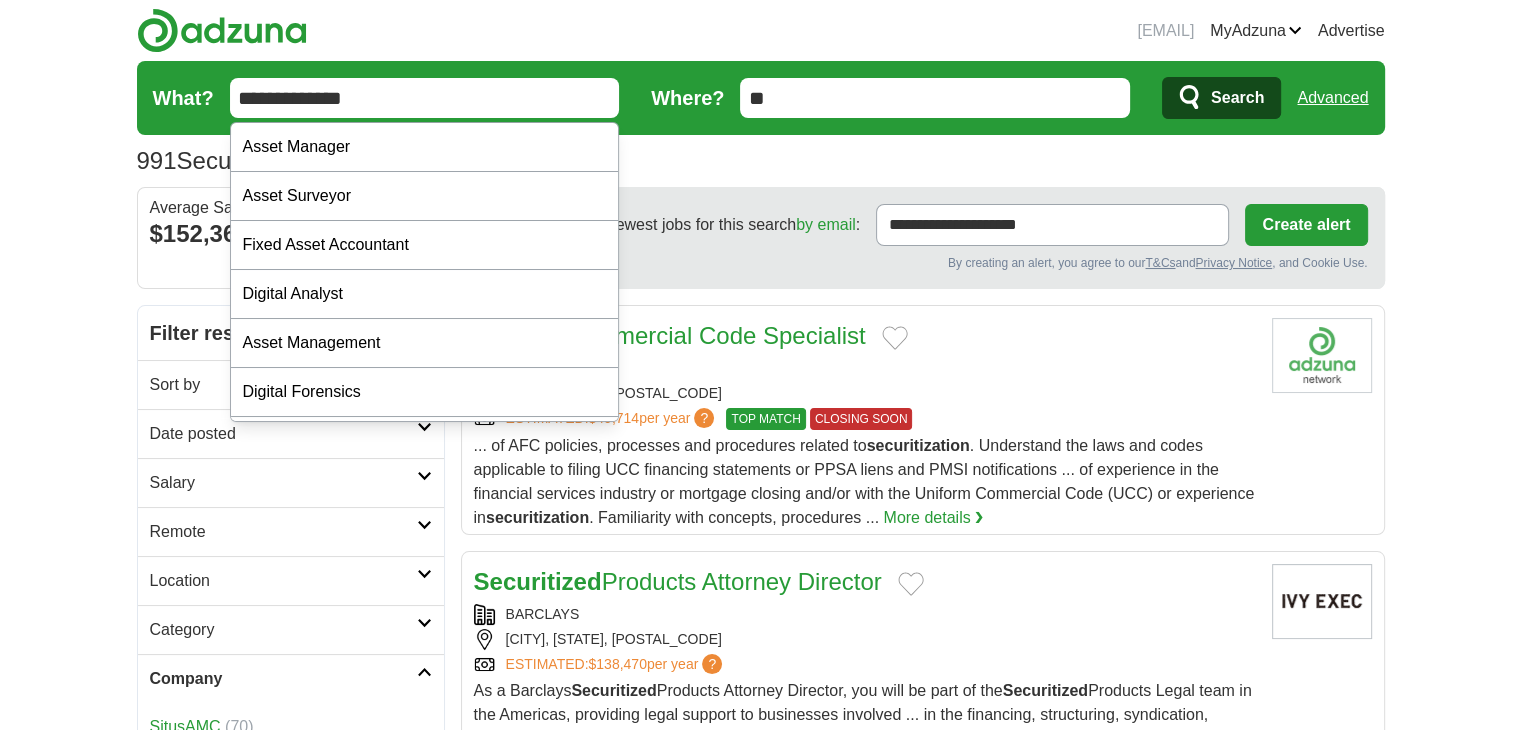 type on "**********" 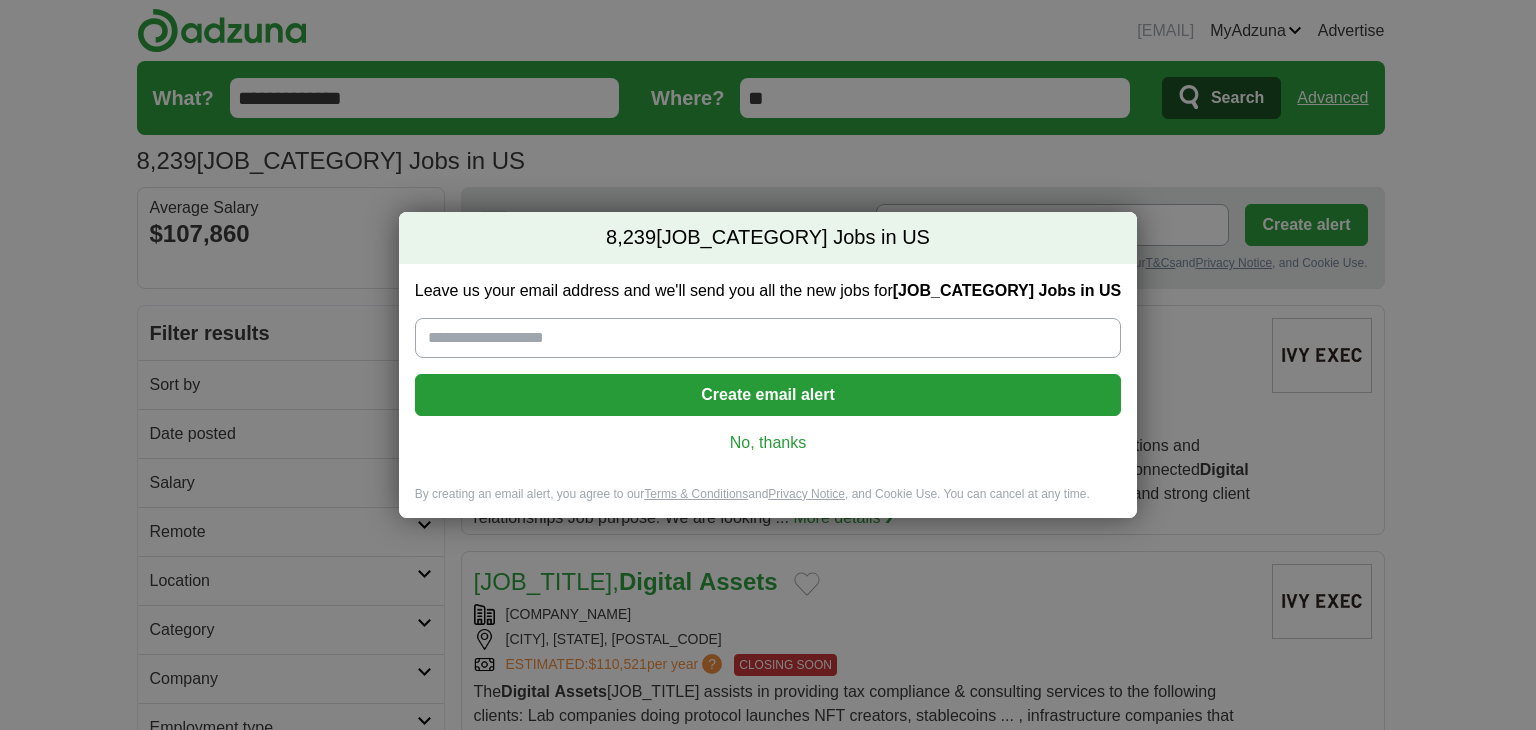 scroll, scrollTop: 0, scrollLeft: 0, axis: both 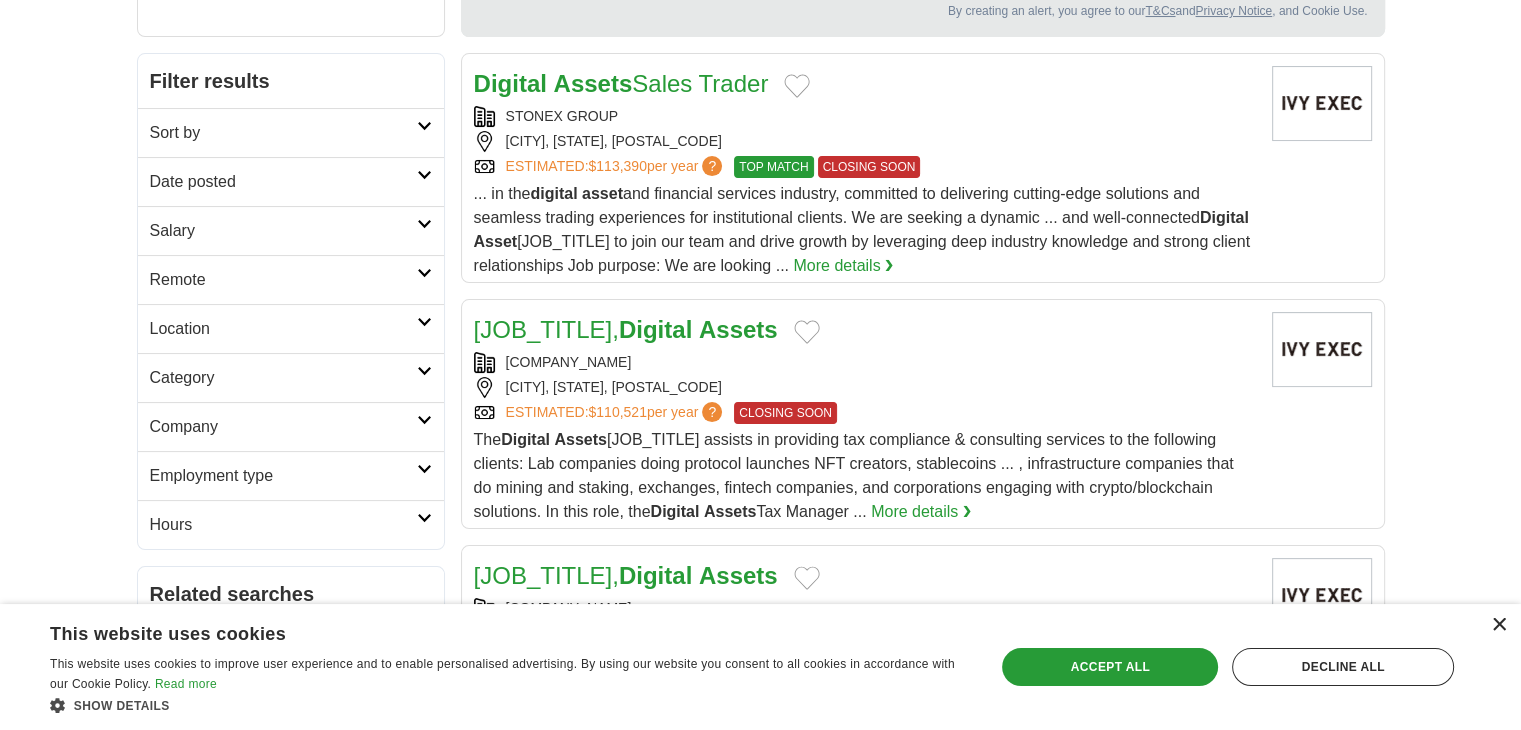 click on "×" at bounding box center (1498, 625) 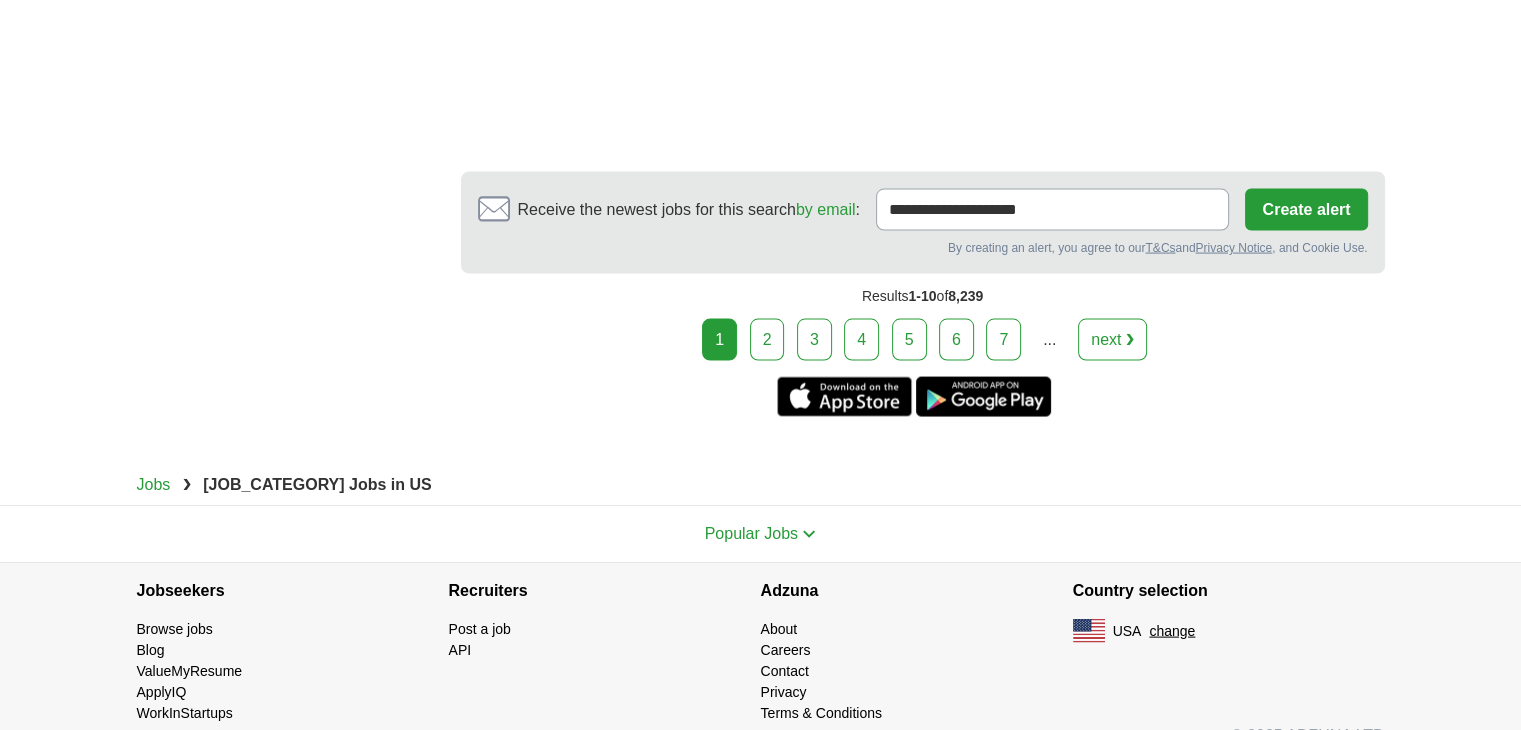 scroll, scrollTop: 3844, scrollLeft: 0, axis: vertical 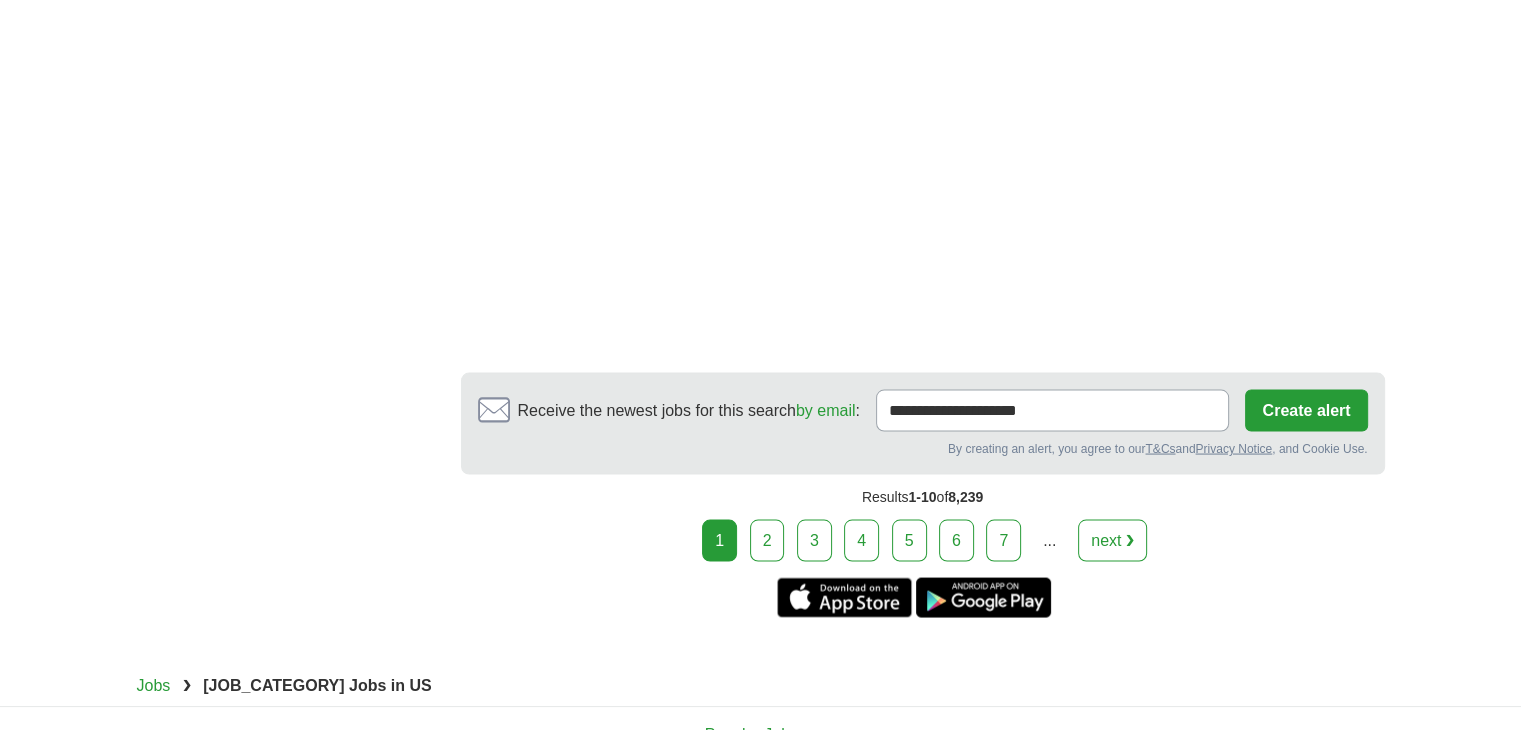 click on "2" at bounding box center (767, 541) 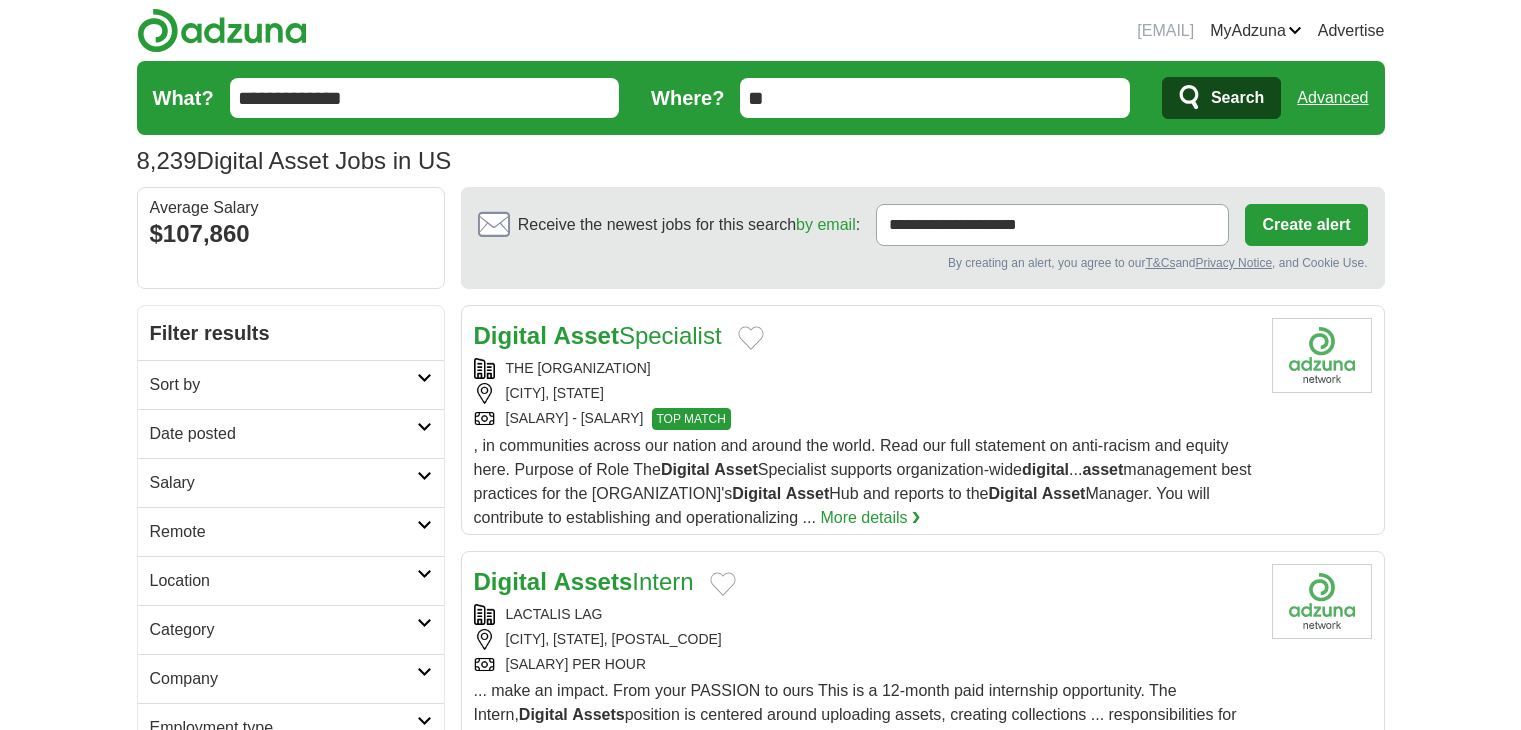 scroll, scrollTop: 0, scrollLeft: 0, axis: both 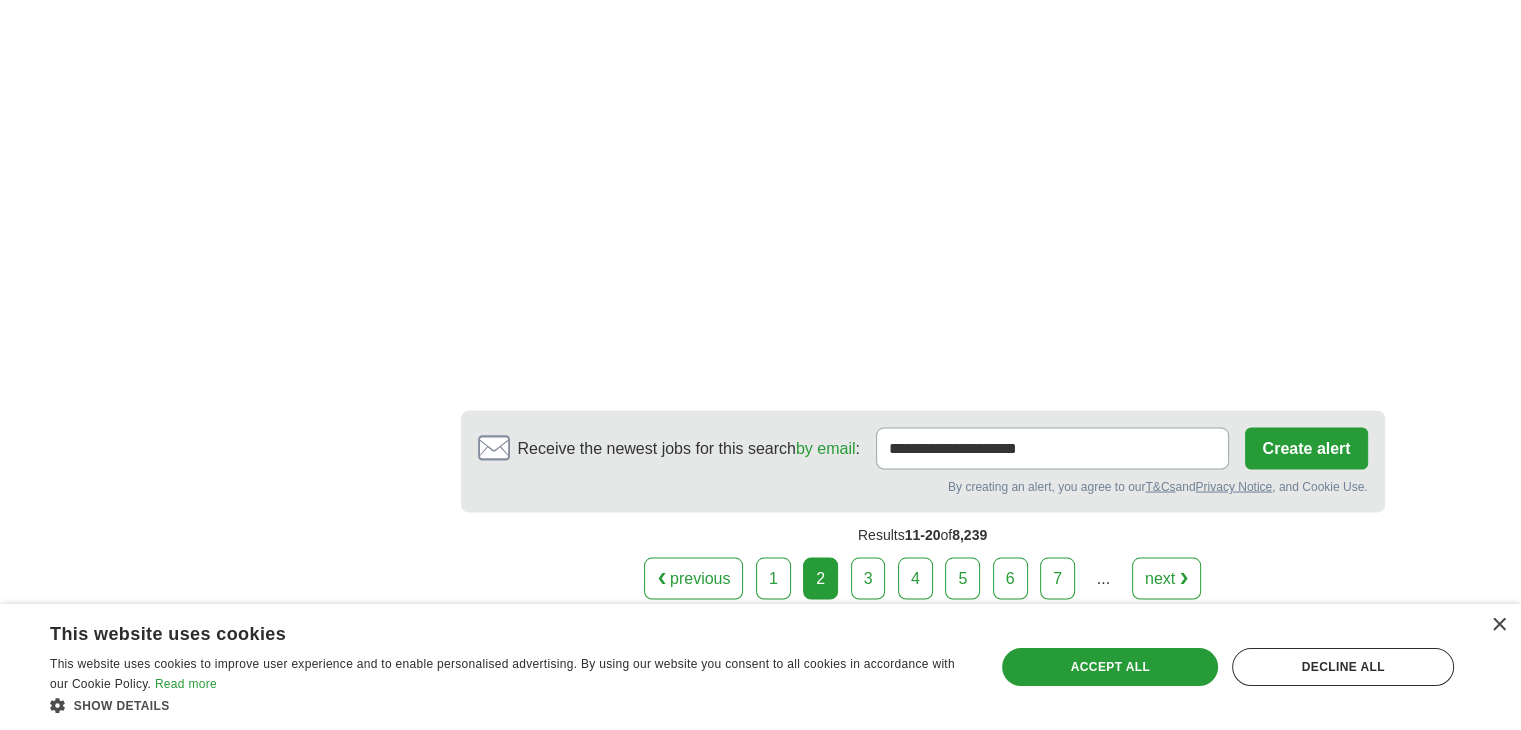click on "3" at bounding box center (868, 578) 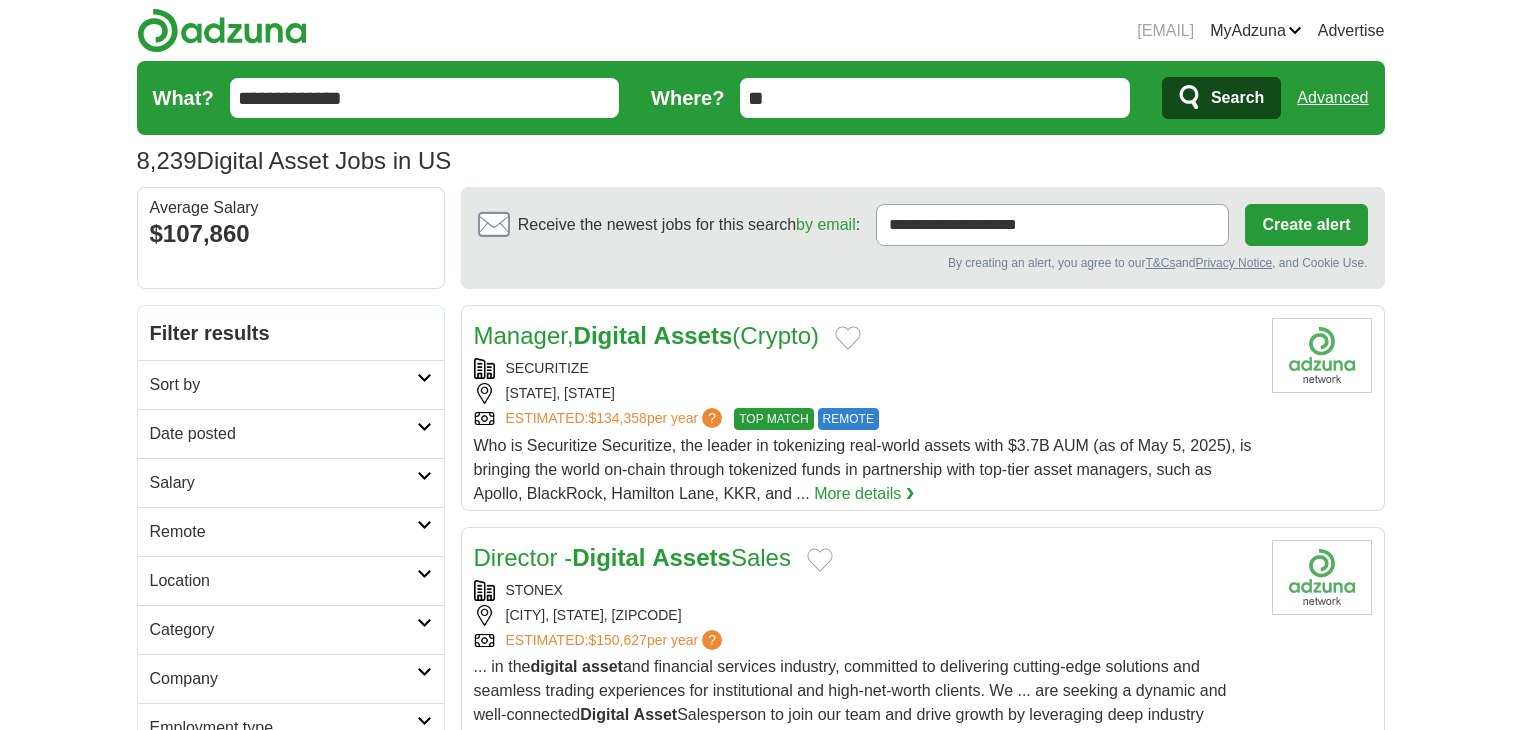 scroll, scrollTop: 0, scrollLeft: 0, axis: both 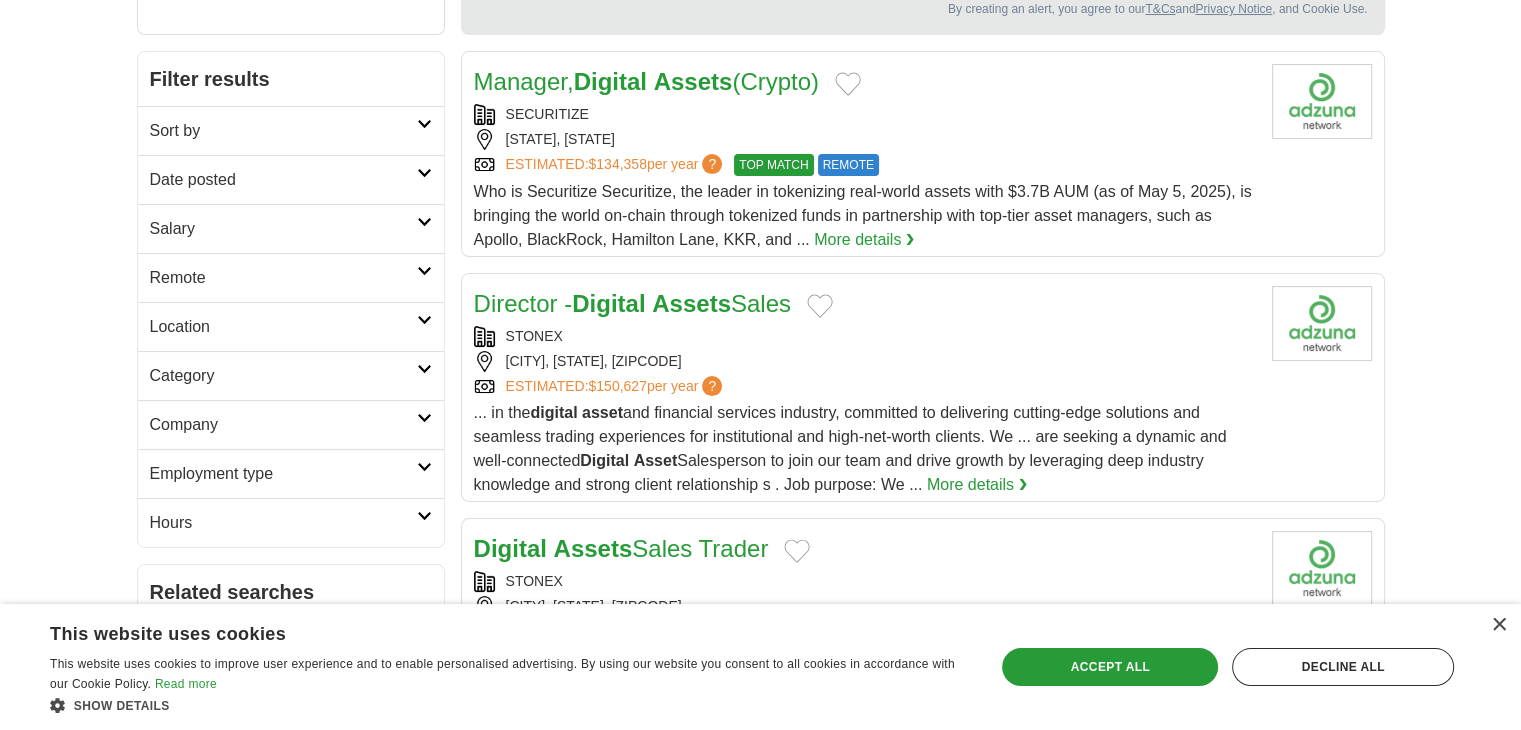 click on "hunterpolce@yahoo.com
MyAdzuna
Alerts
Favorites
Resumes
ApplyIQ
Preferences
Posted jobs
Logout
Advertise
8,239
Digital Asset Jobs in US
Salary
Salary
Select a salary range
Salary from
from $10,000
from $20,000 from $40,000" at bounding box center [760, 1648] 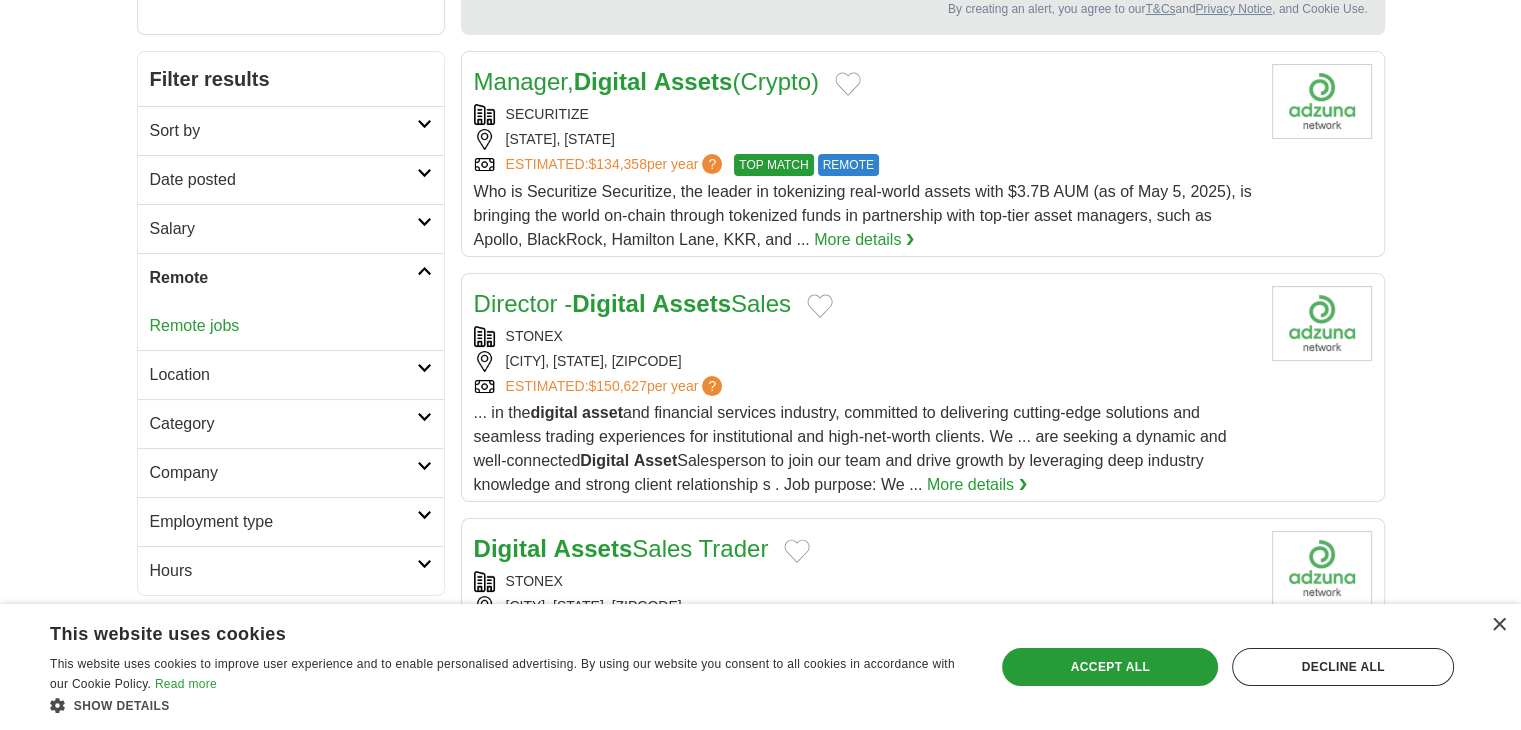 click on "Remote jobs" at bounding box center (291, 326) 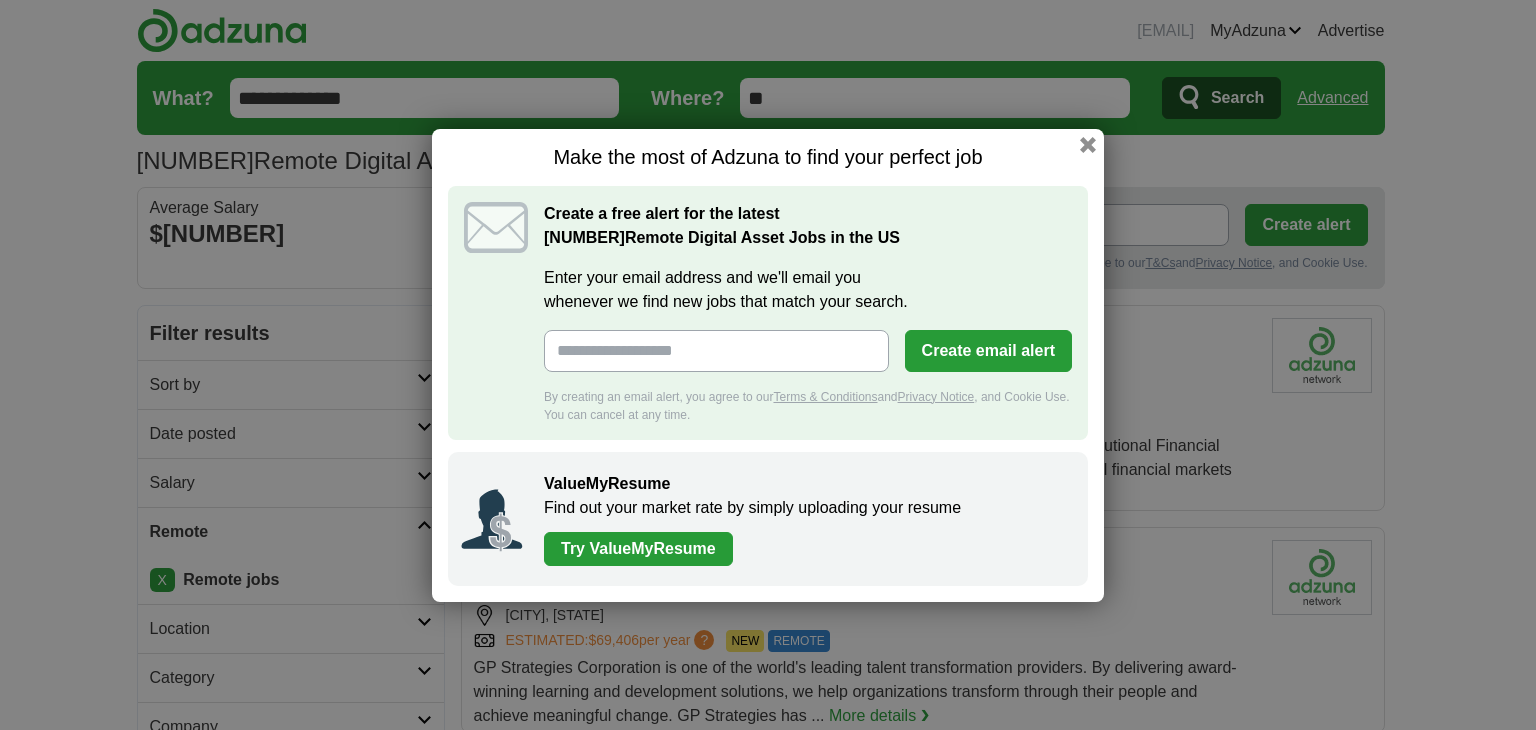 scroll, scrollTop: 0, scrollLeft: 0, axis: both 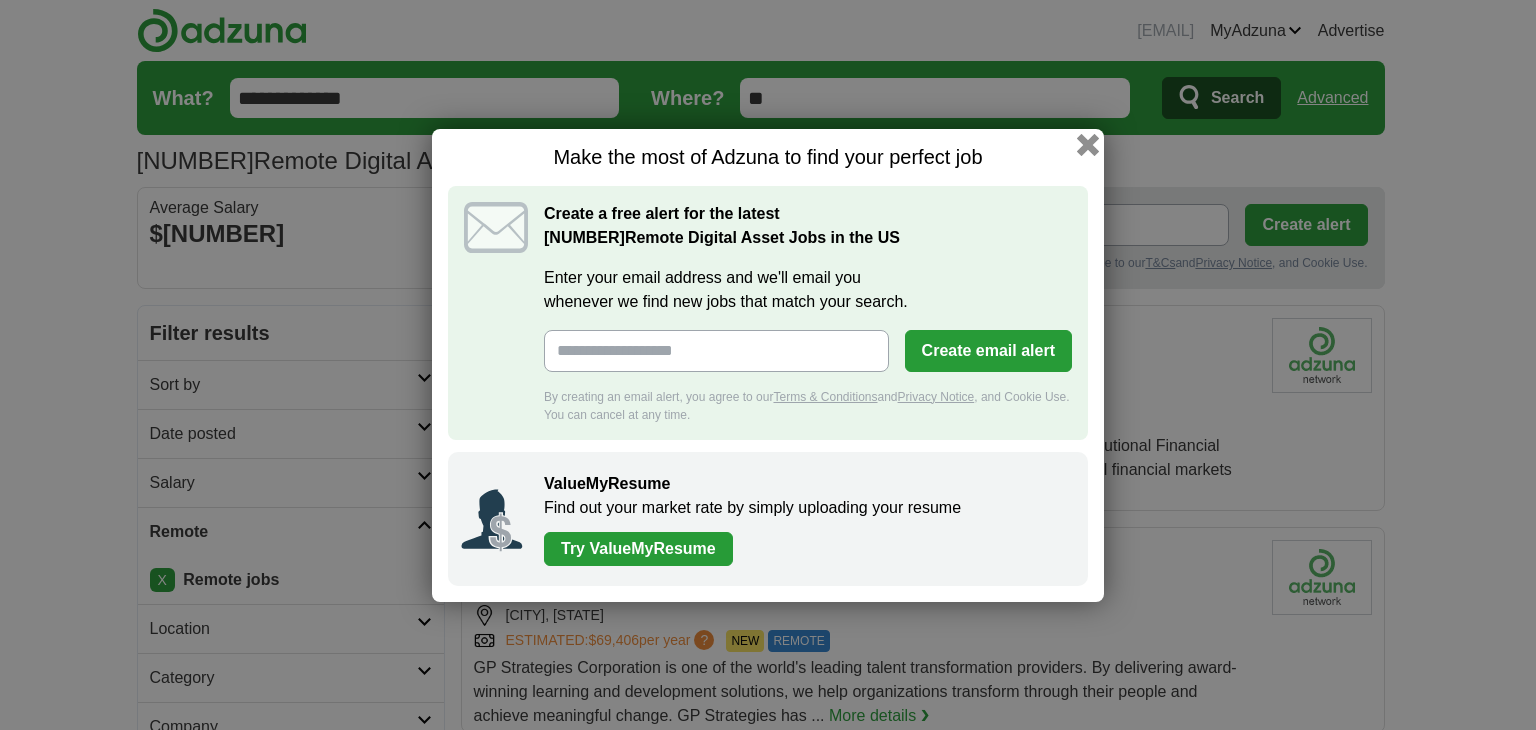 click at bounding box center [1088, 144] 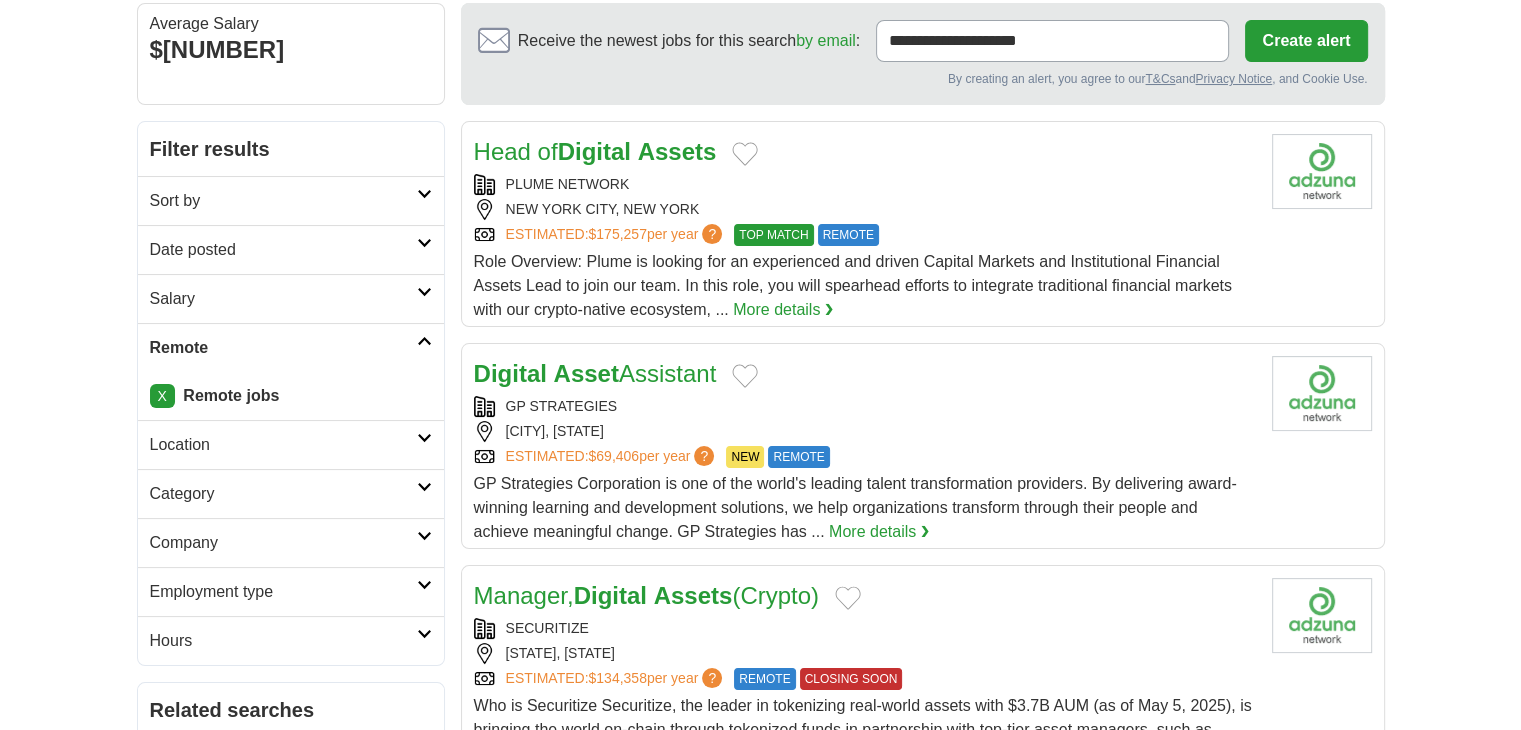 scroll, scrollTop: 244, scrollLeft: 0, axis: vertical 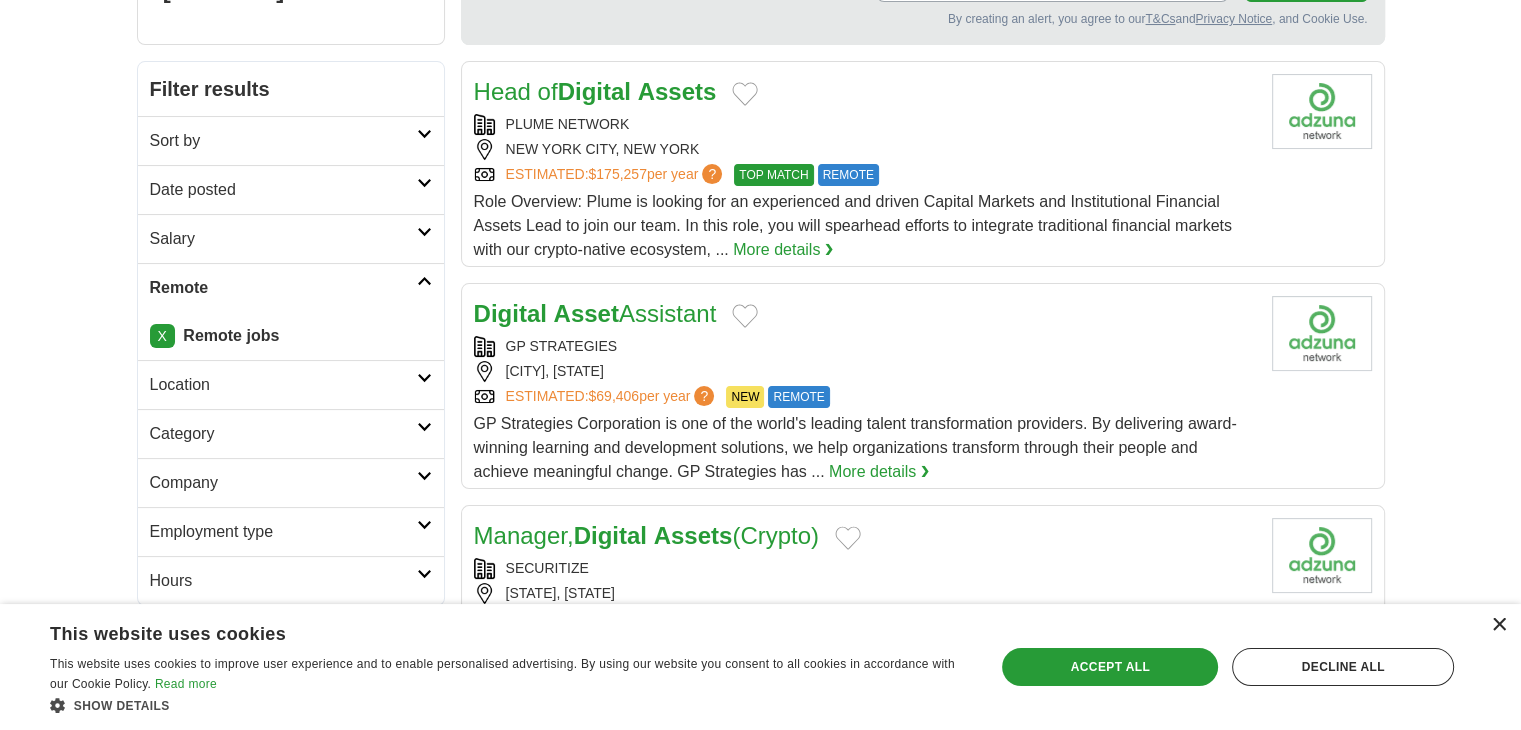 click on "×" at bounding box center (1498, 625) 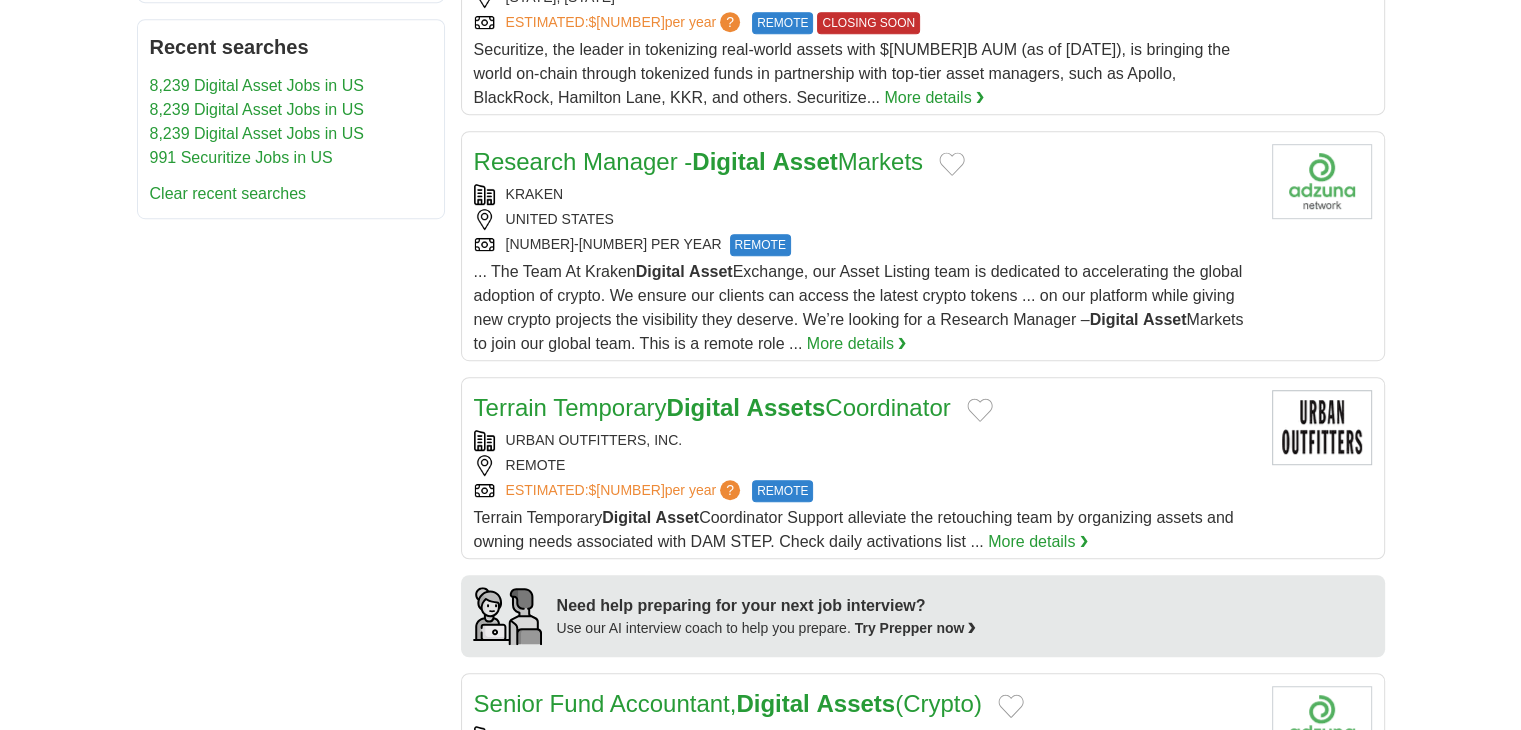 scroll, scrollTop: 1144, scrollLeft: 0, axis: vertical 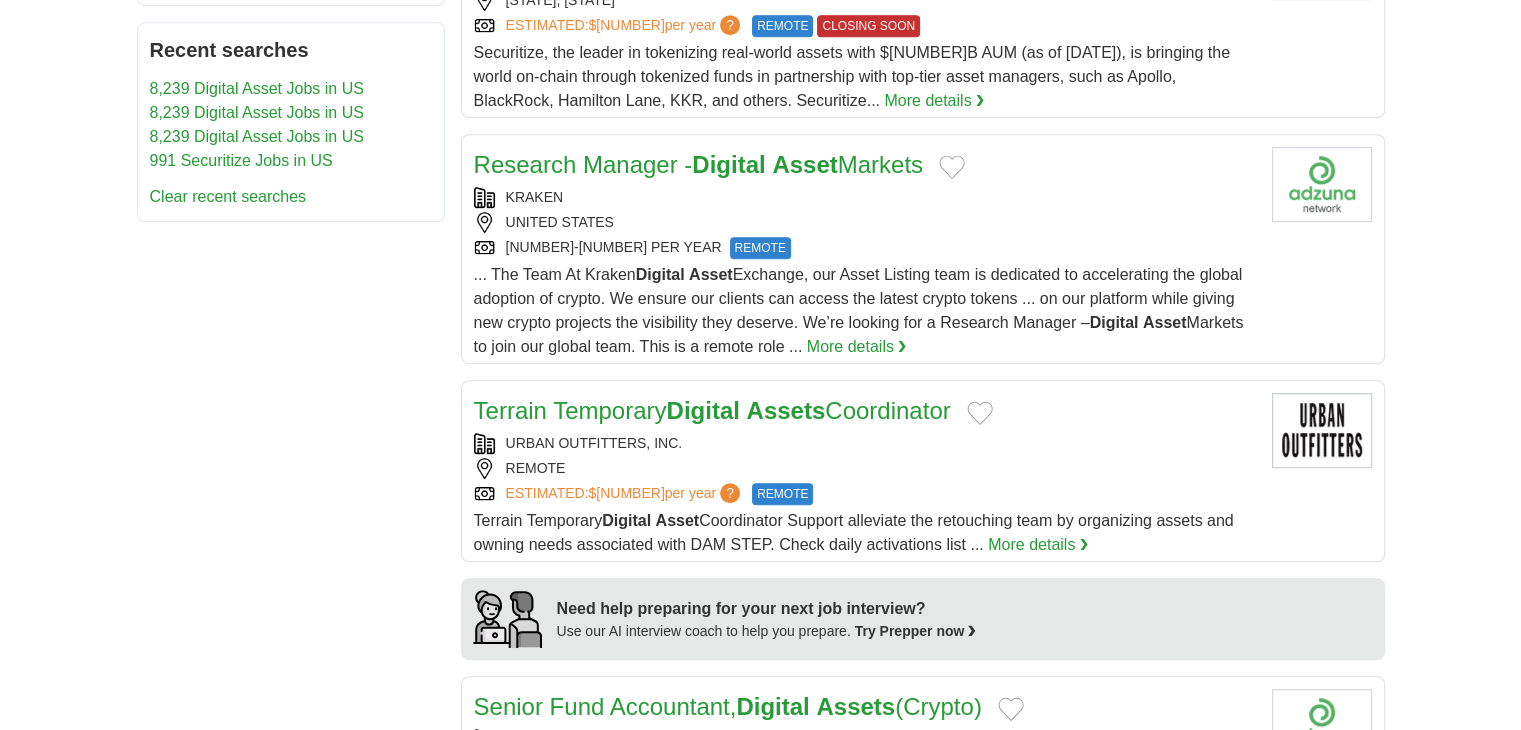click on "110000-176000 PER YEAR
REMOTE" at bounding box center [865, 248] 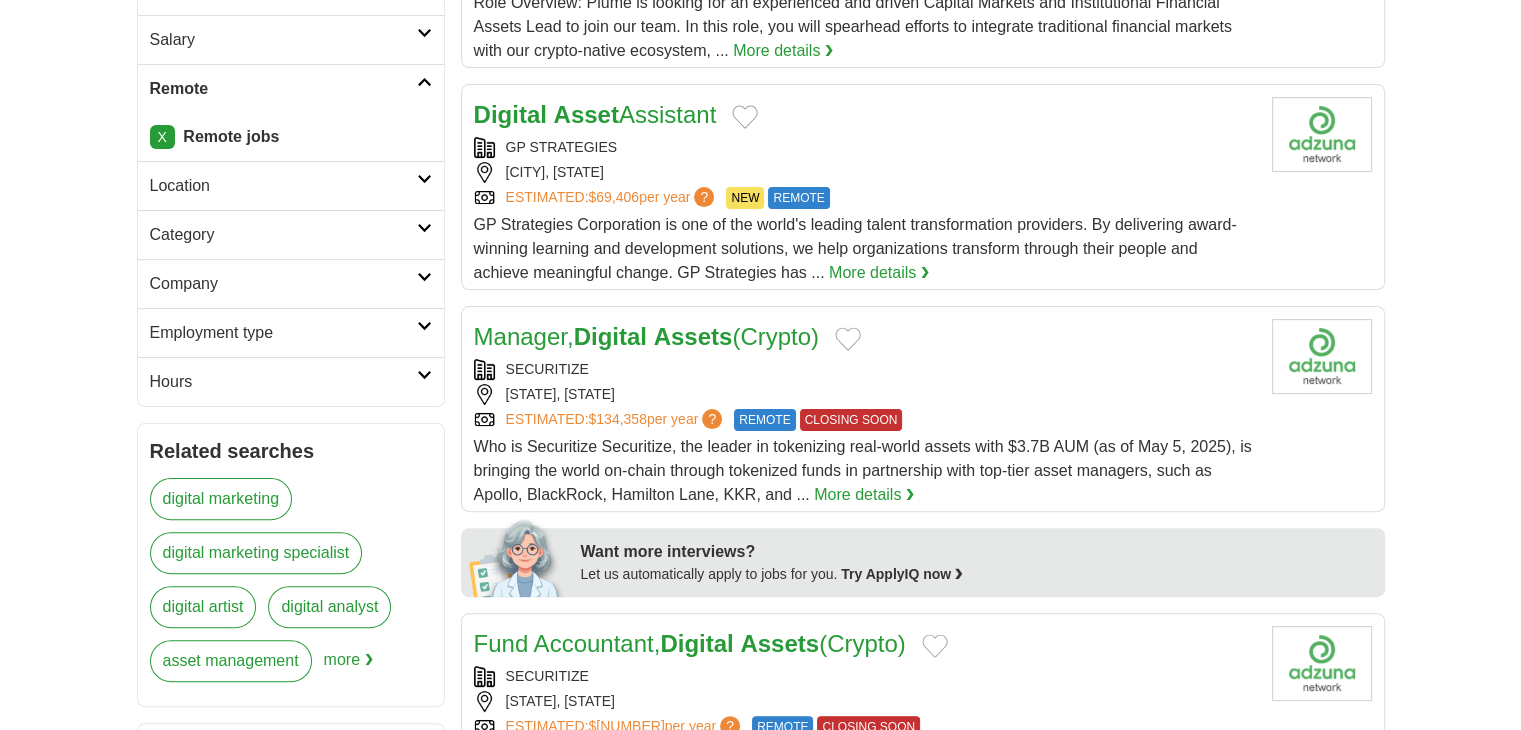 scroll, scrollTop: 192, scrollLeft: 0, axis: vertical 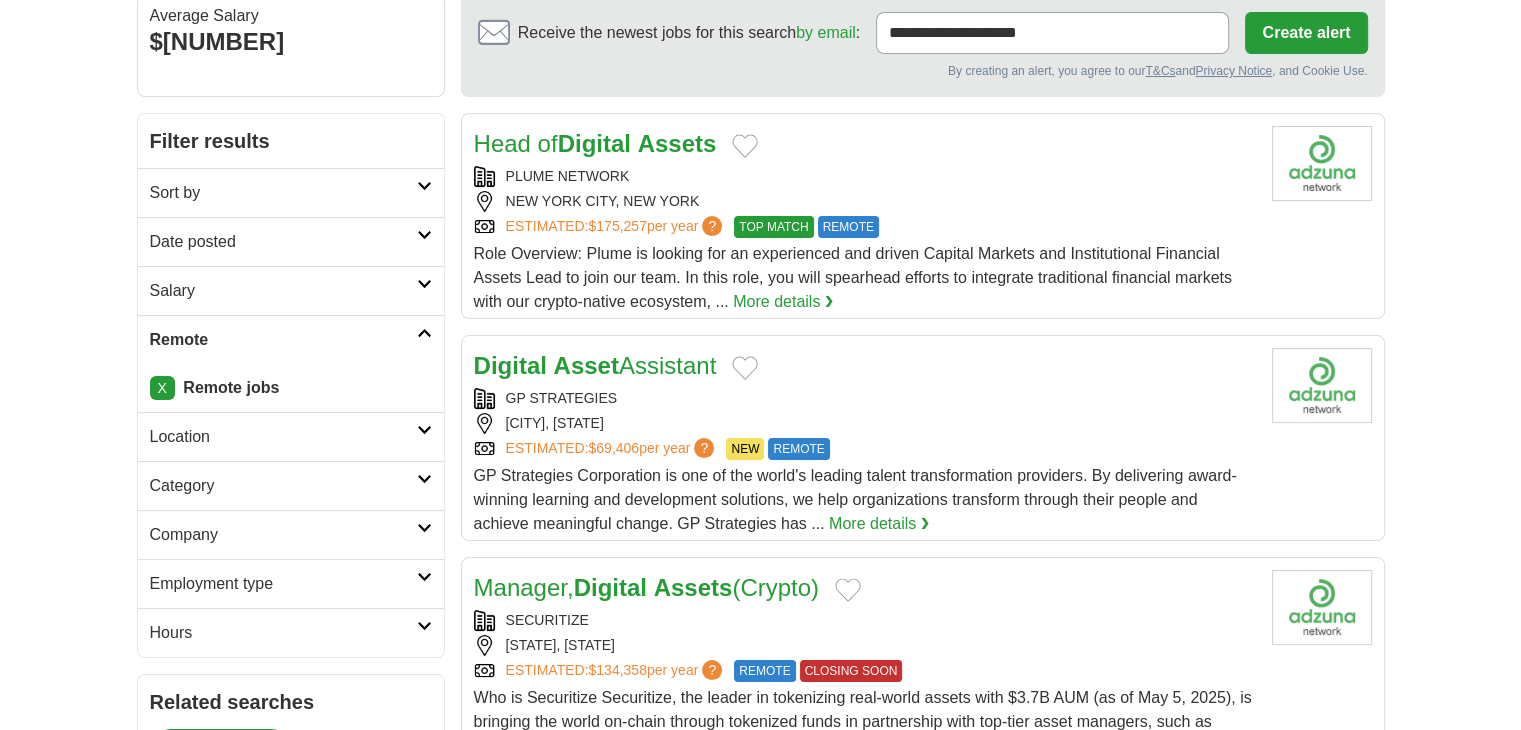 click on "ESTIMATED:
$175,257
per year
?
TOP MATCH REMOTE" at bounding box center [865, 227] 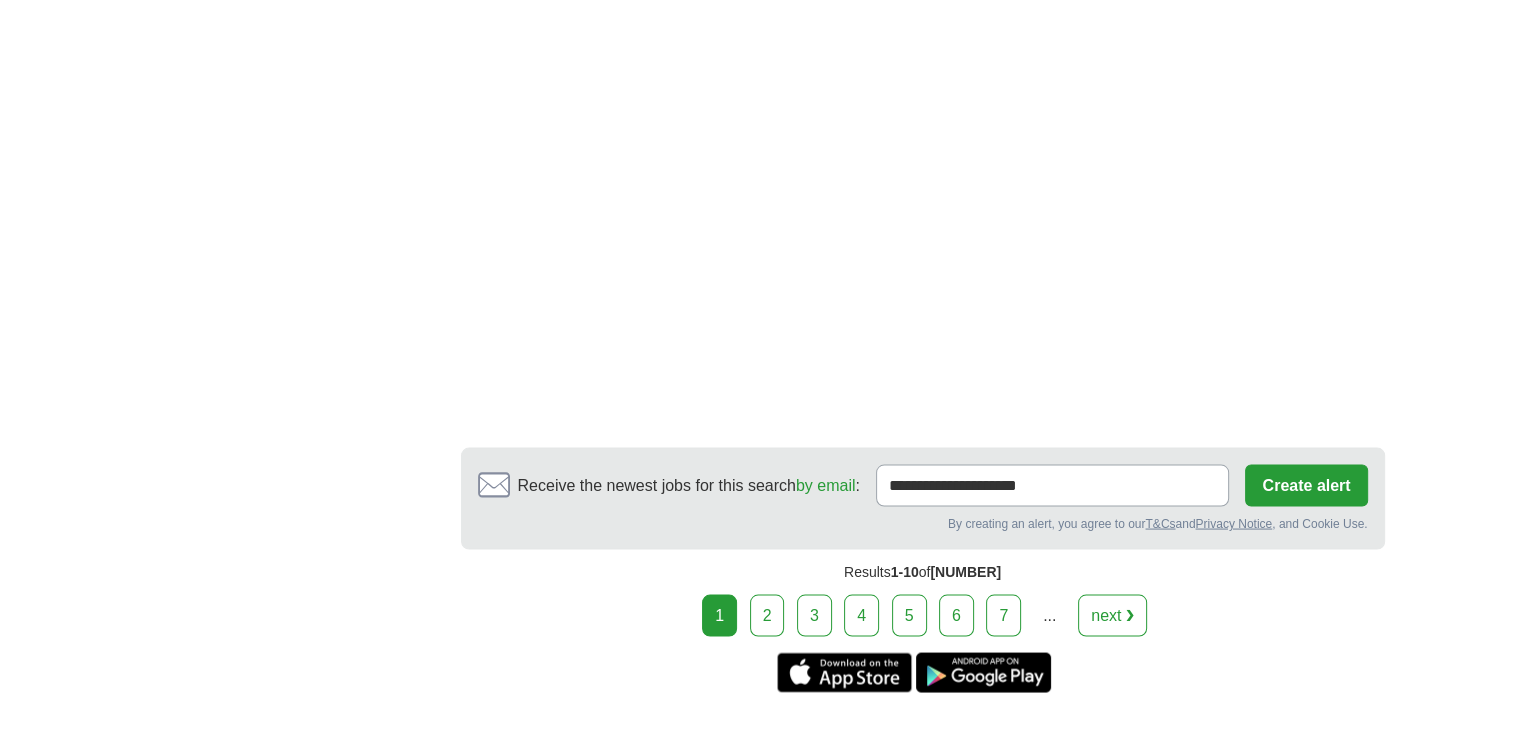 scroll, scrollTop: 4050, scrollLeft: 0, axis: vertical 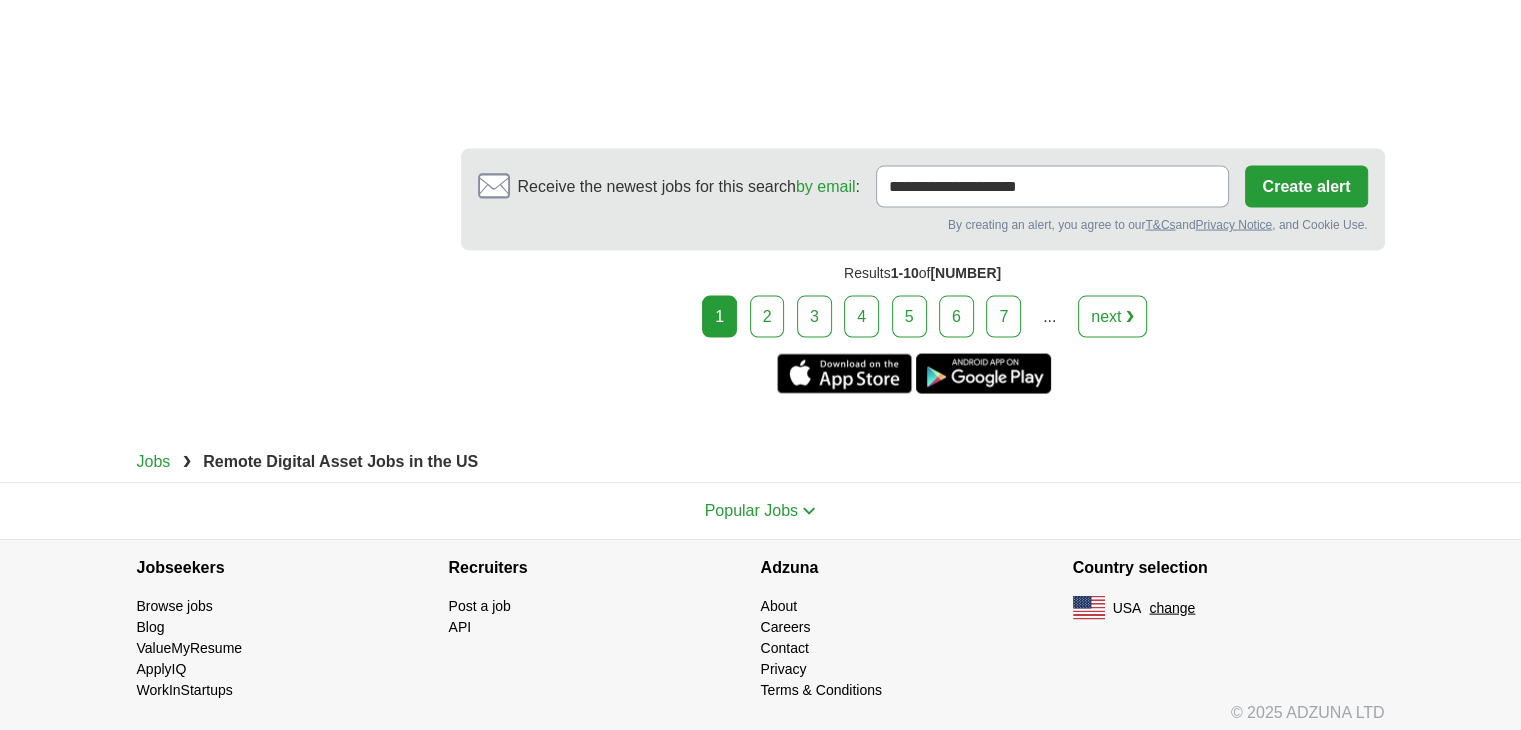 click on "1
2
3
4
5
6
7
...                     next ❯" at bounding box center (923, 317) 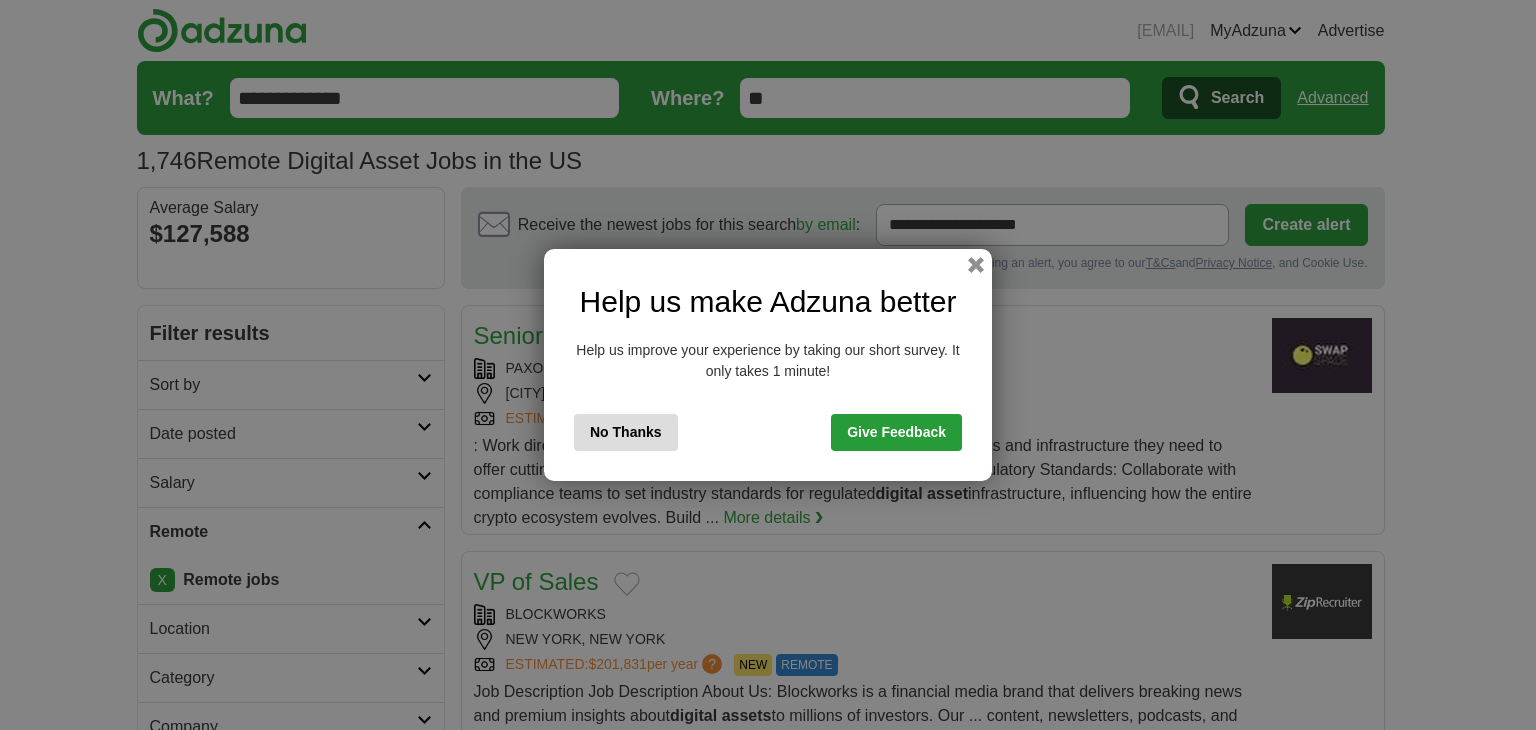 scroll, scrollTop: 0, scrollLeft: 0, axis: both 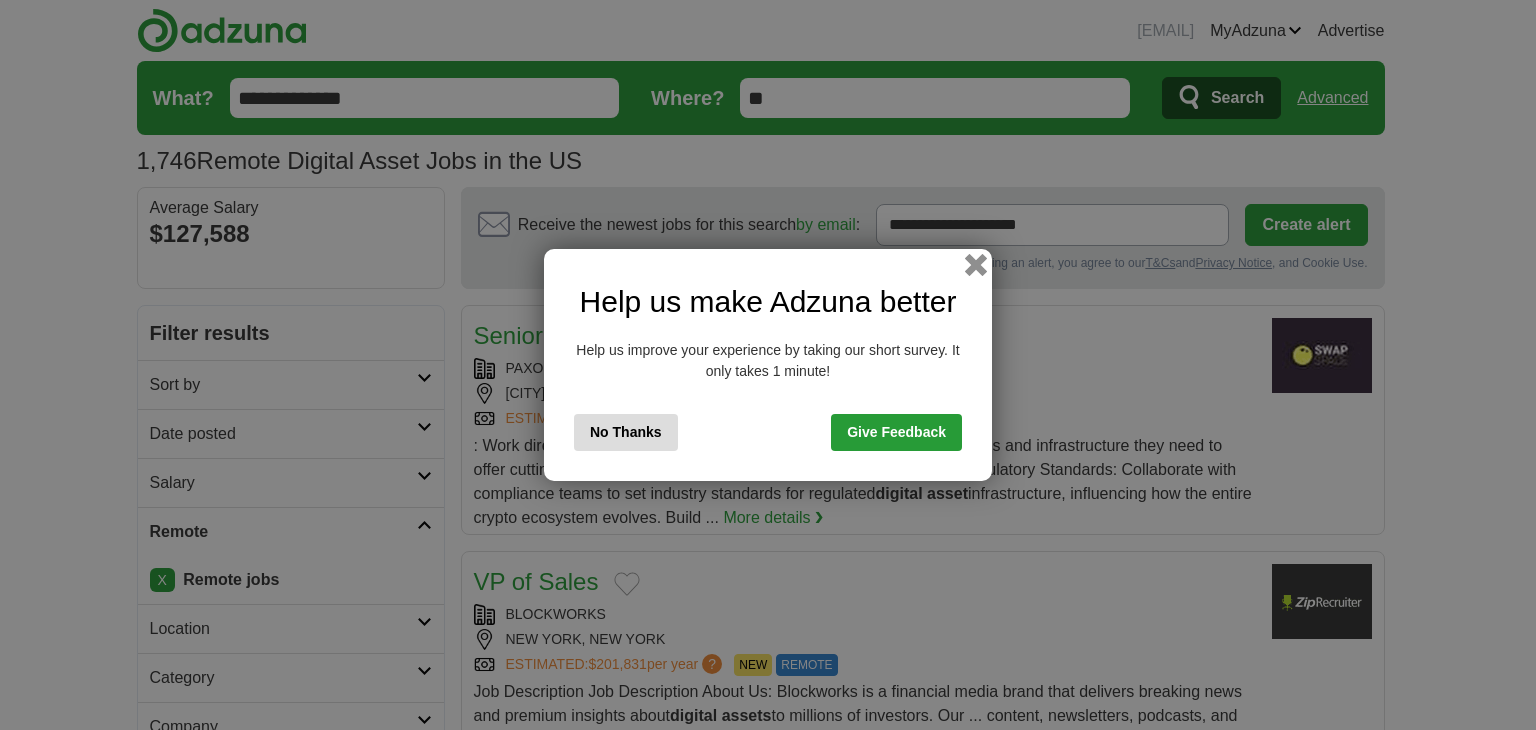 click at bounding box center [976, 265] 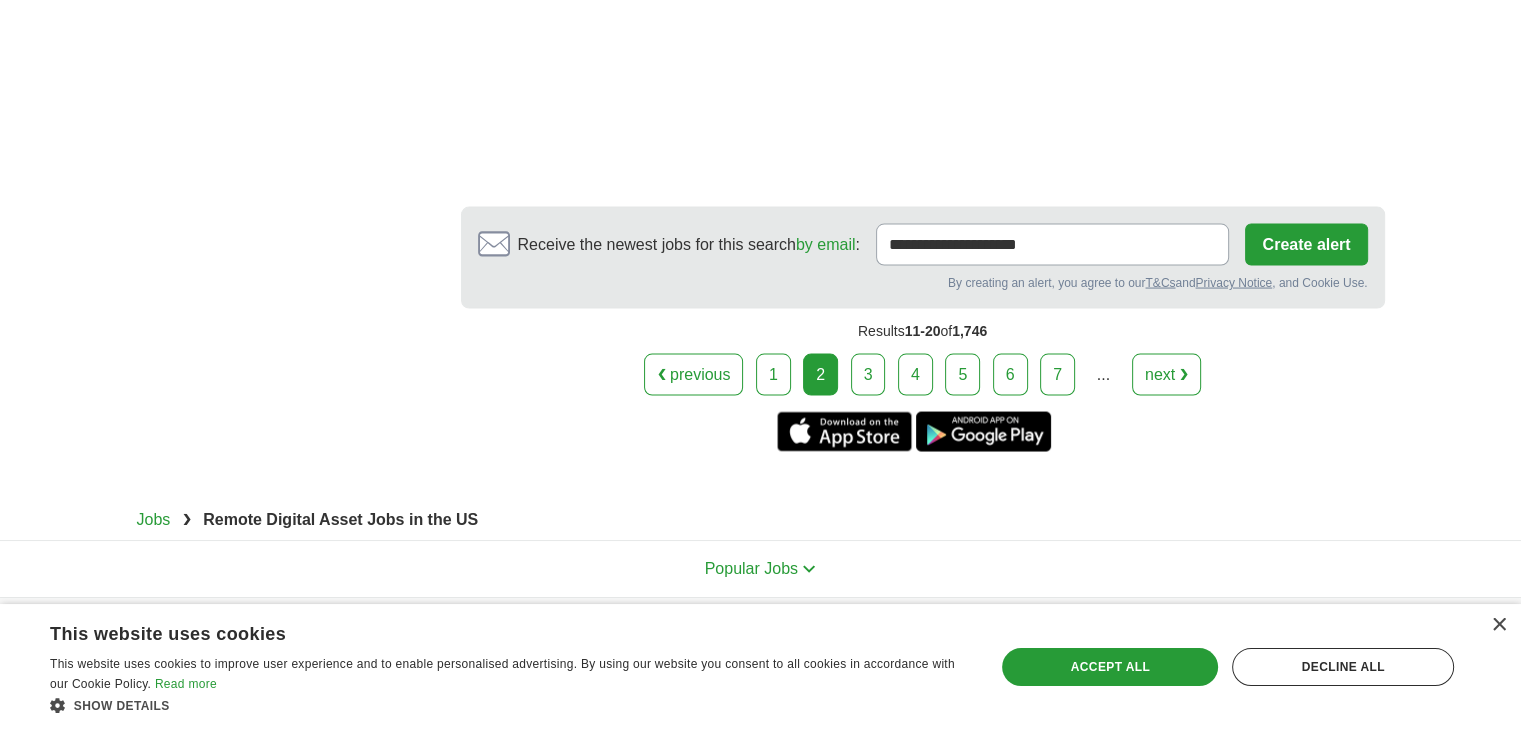 scroll, scrollTop: 3896, scrollLeft: 0, axis: vertical 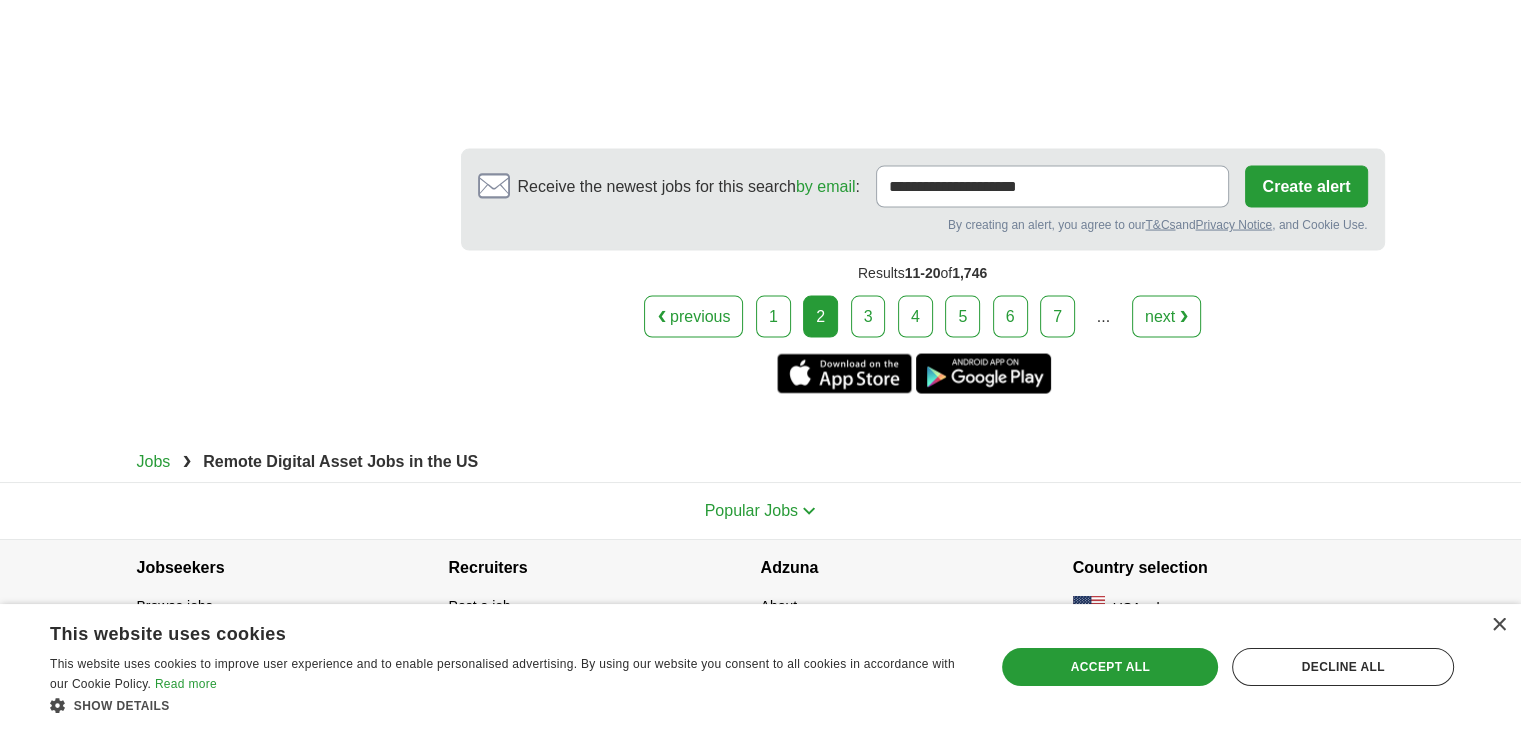click on "3" at bounding box center (868, 317) 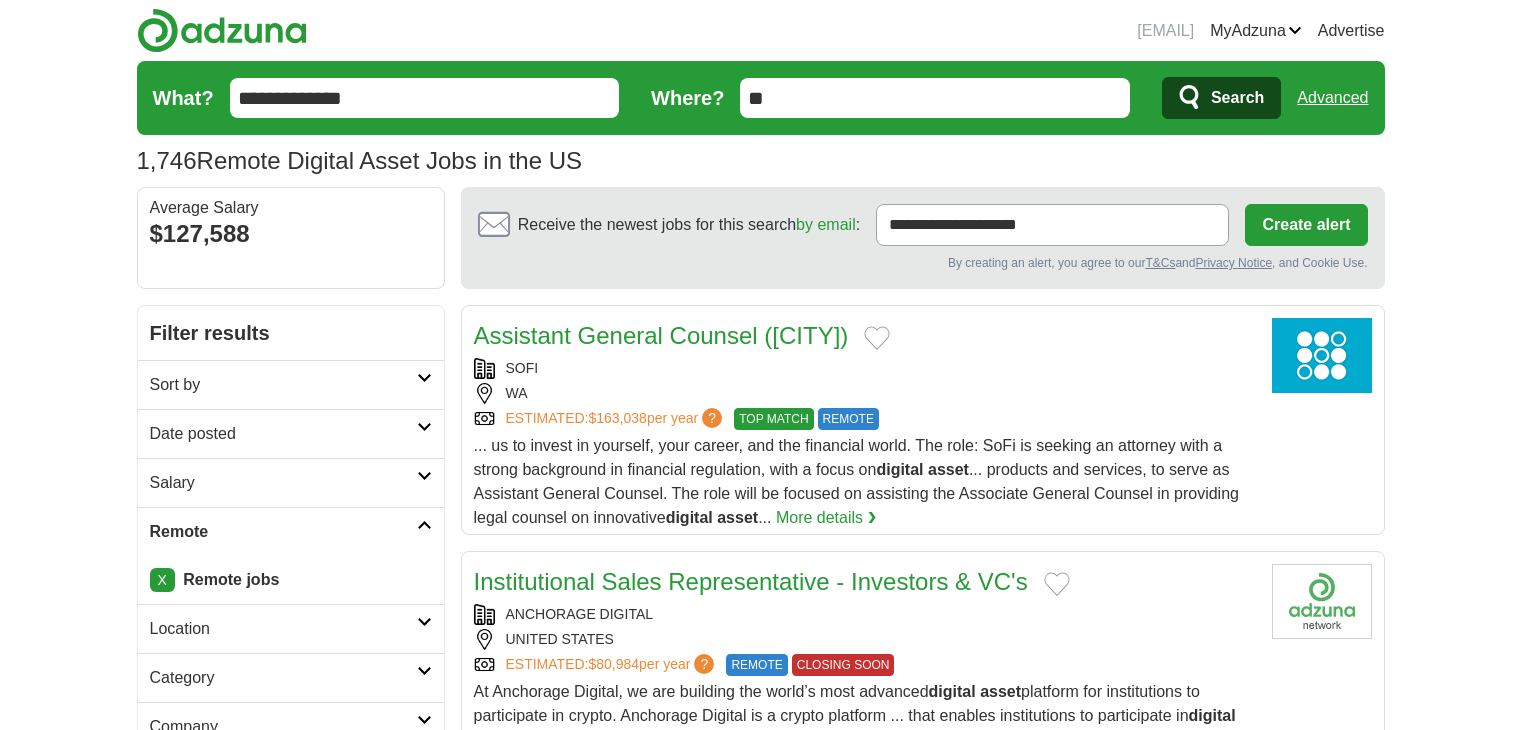 scroll, scrollTop: 0, scrollLeft: 0, axis: both 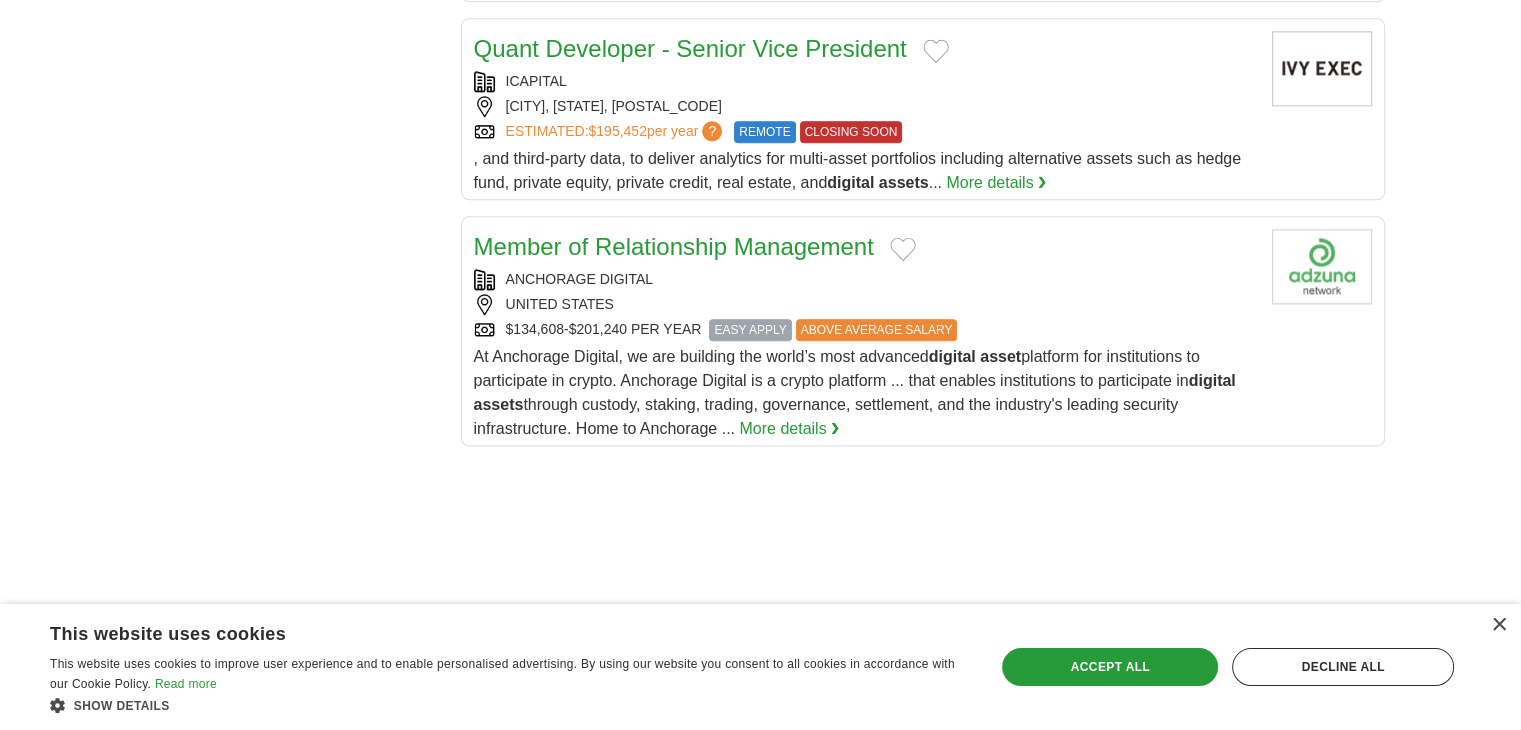 click on "At Anchorage Digital, we are building the world’s most advanced  digital   asset  platform for institutions to participate in crypto. Anchorage Digital is a crypto platform ...  that enables institutions to participate in  digital   assets  through custody, staking, trading, governance, settlement, and the industry's leading security infrastructure. Home to Anchorage ..." at bounding box center [855, 392] 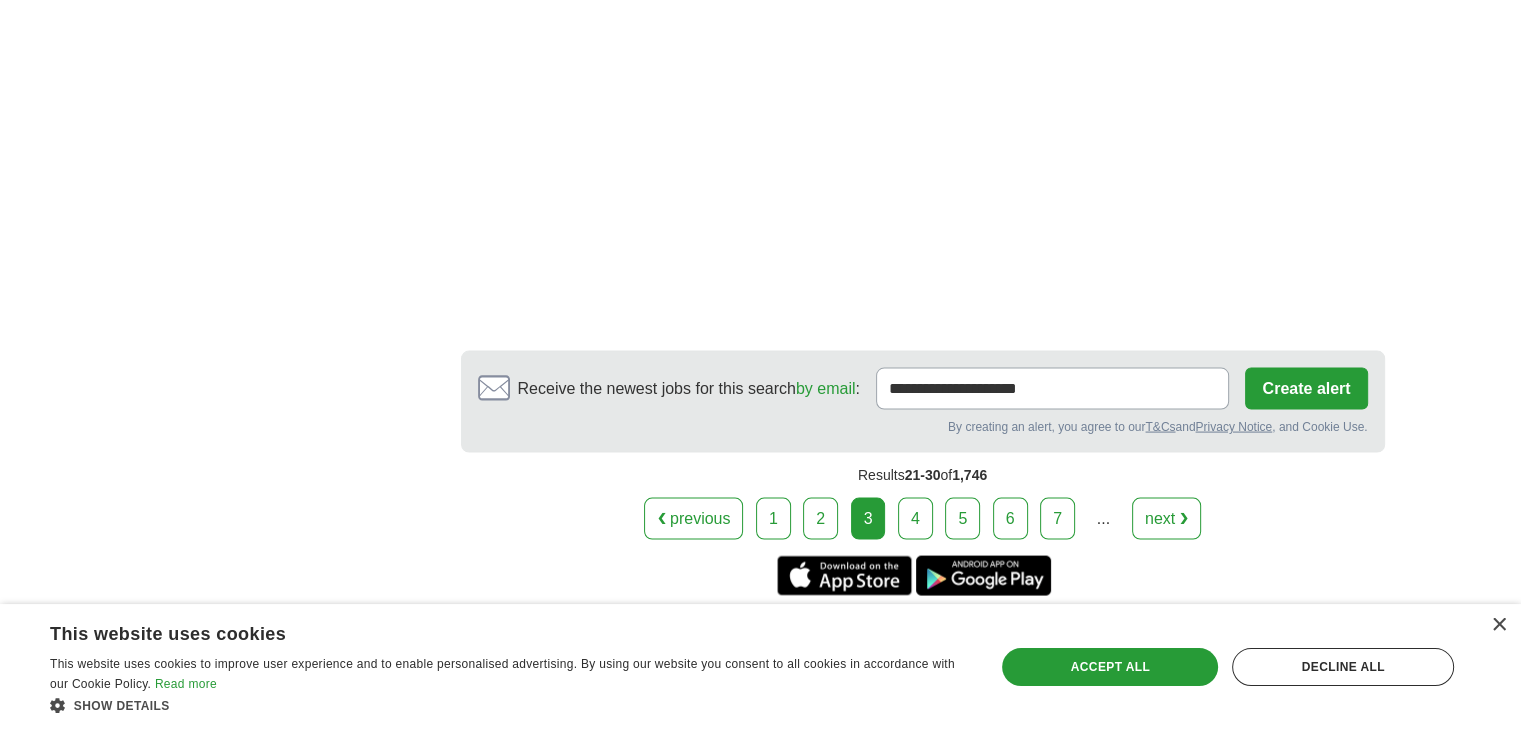 scroll, scrollTop: 3976, scrollLeft: 0, axis: vertical 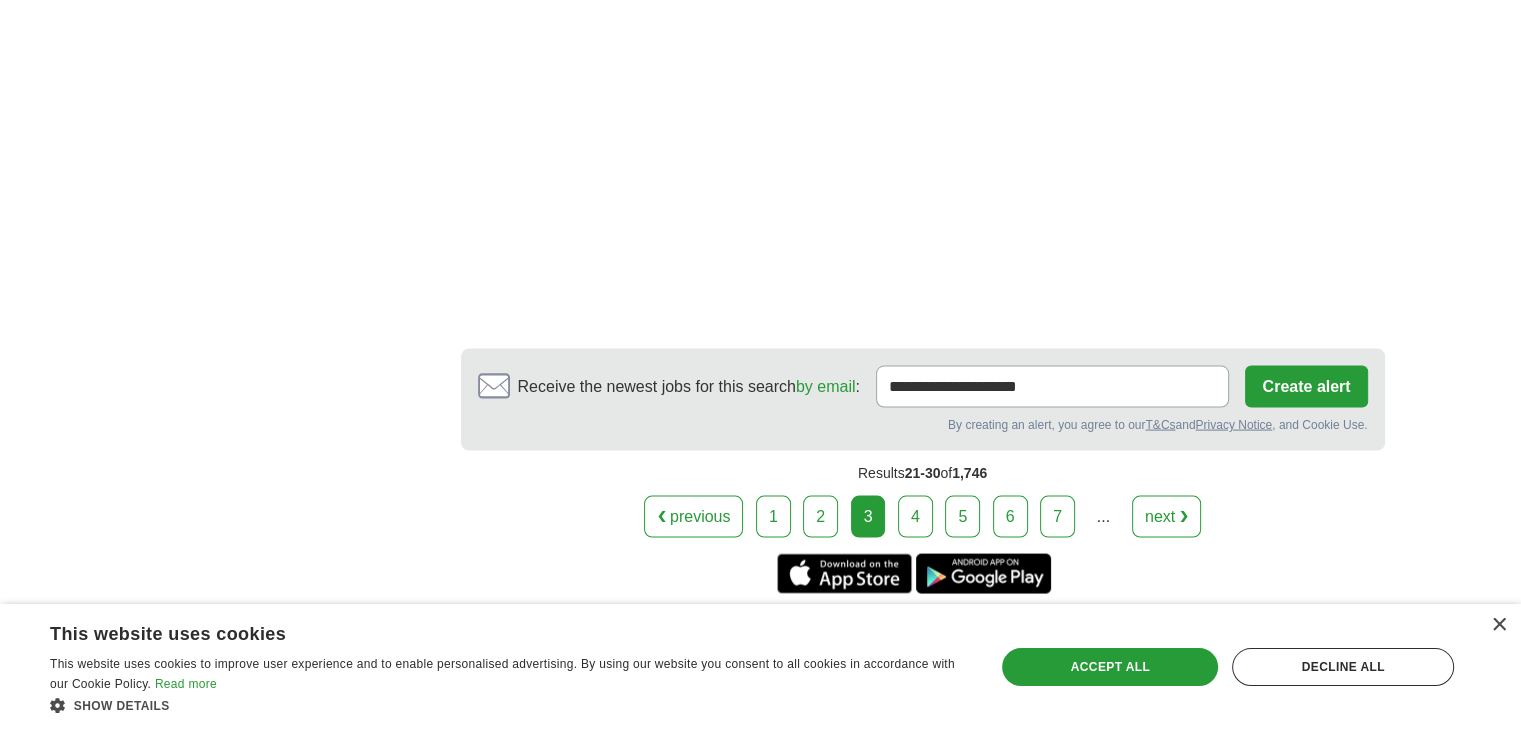 click on "4" at bounding box center (915, 517) 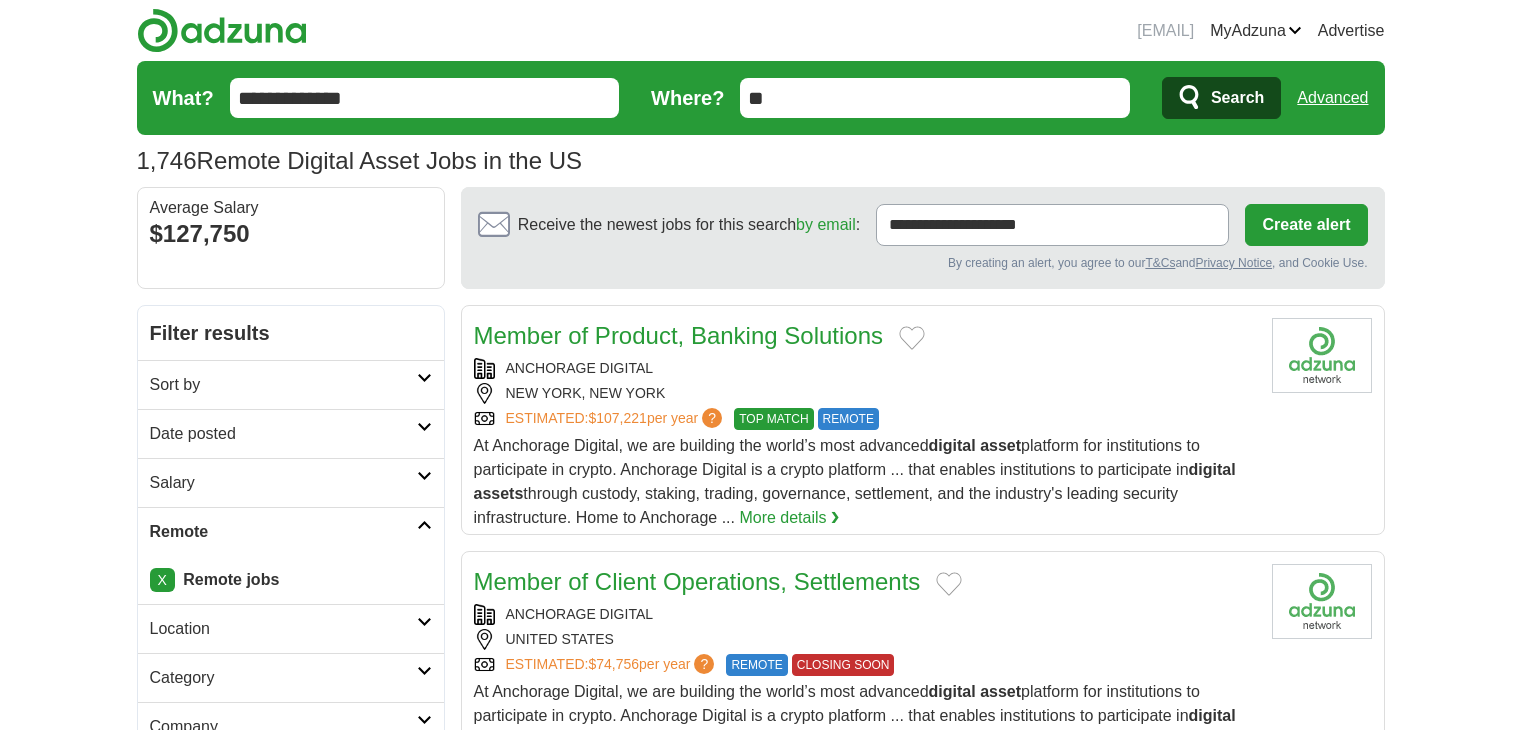scroll, scrollTop: 0, scrollLeft: 0, axis: both 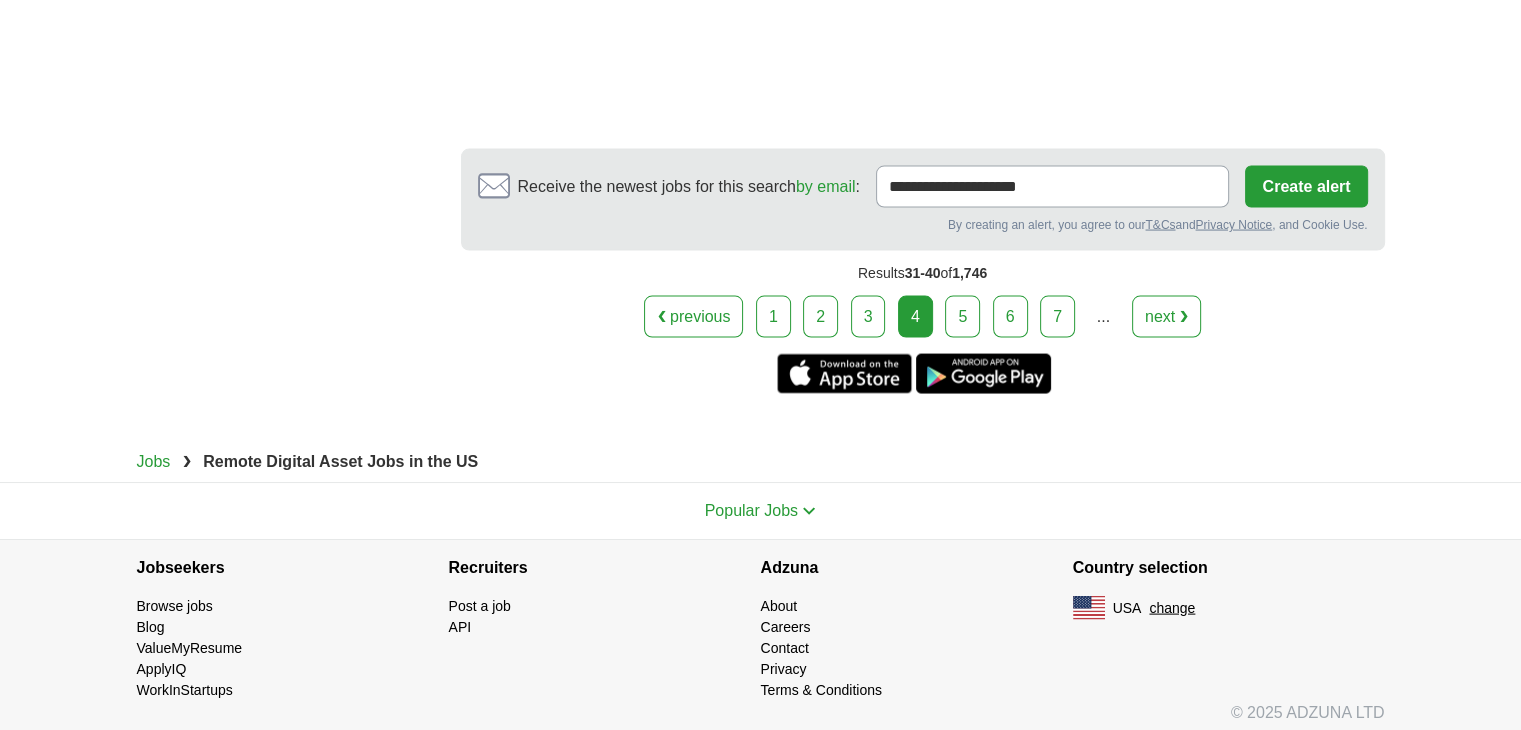 click on "5" at bounding box center [962, 317] 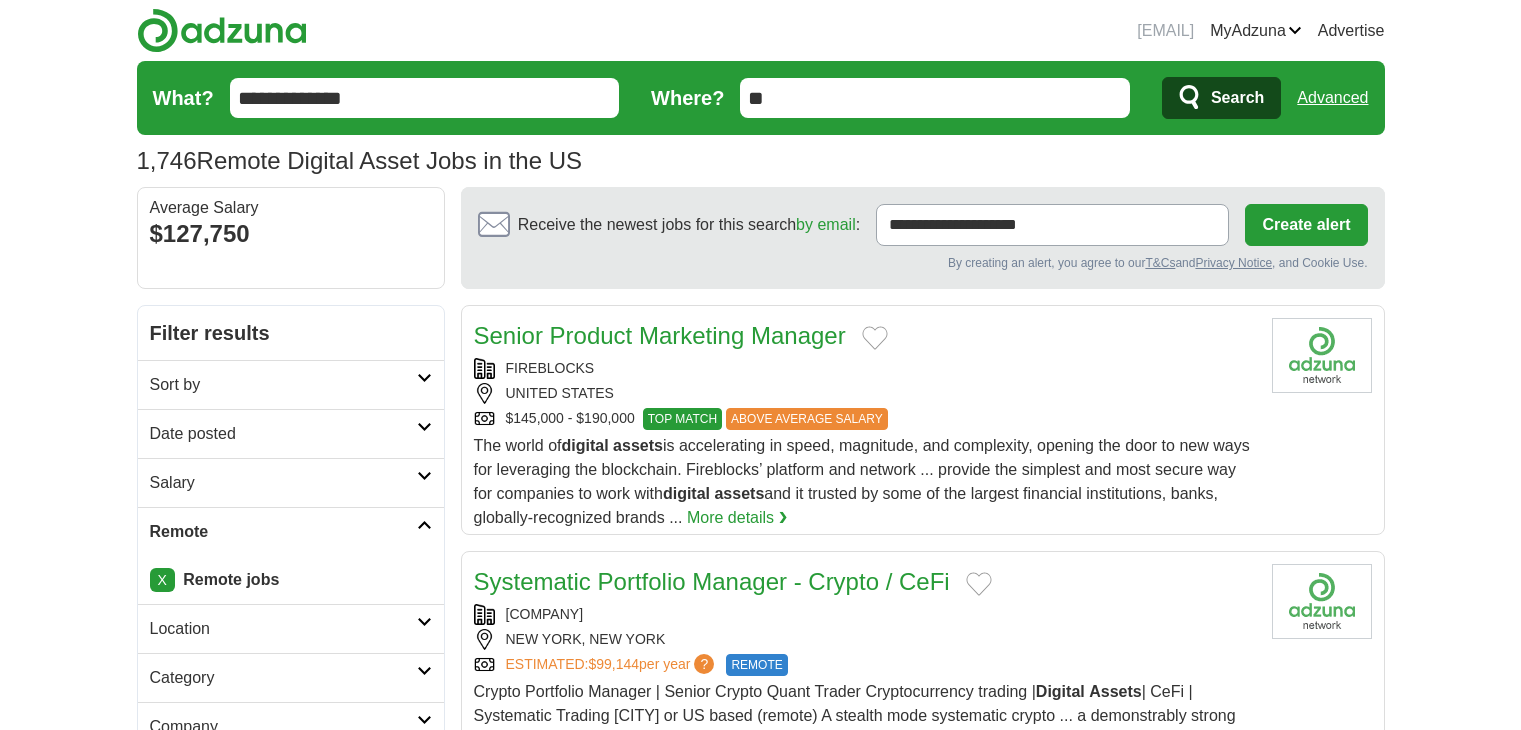 scroll, scrollTop: 0, scrollLeft: 0, axis: both 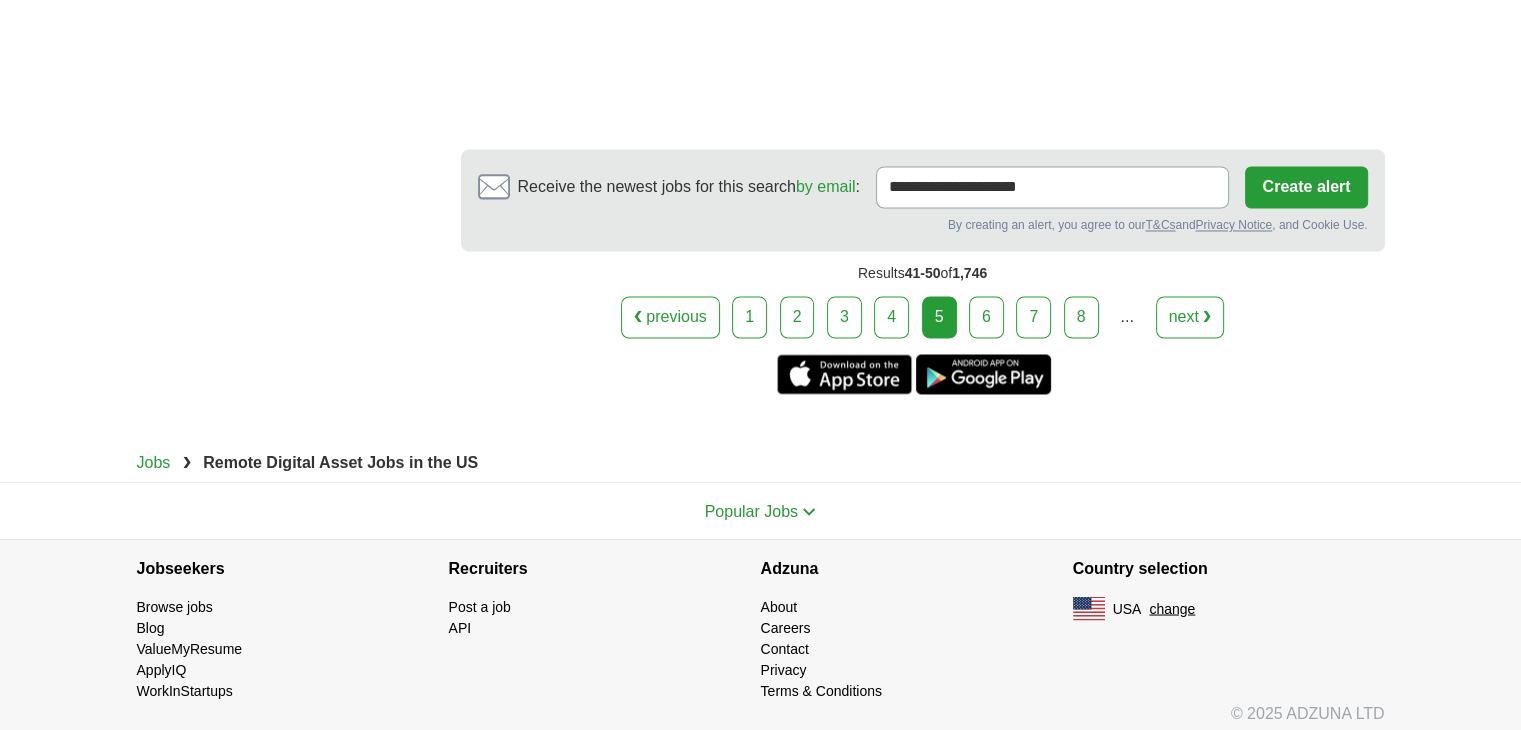 click on "6" at bounding box center [986, 317] 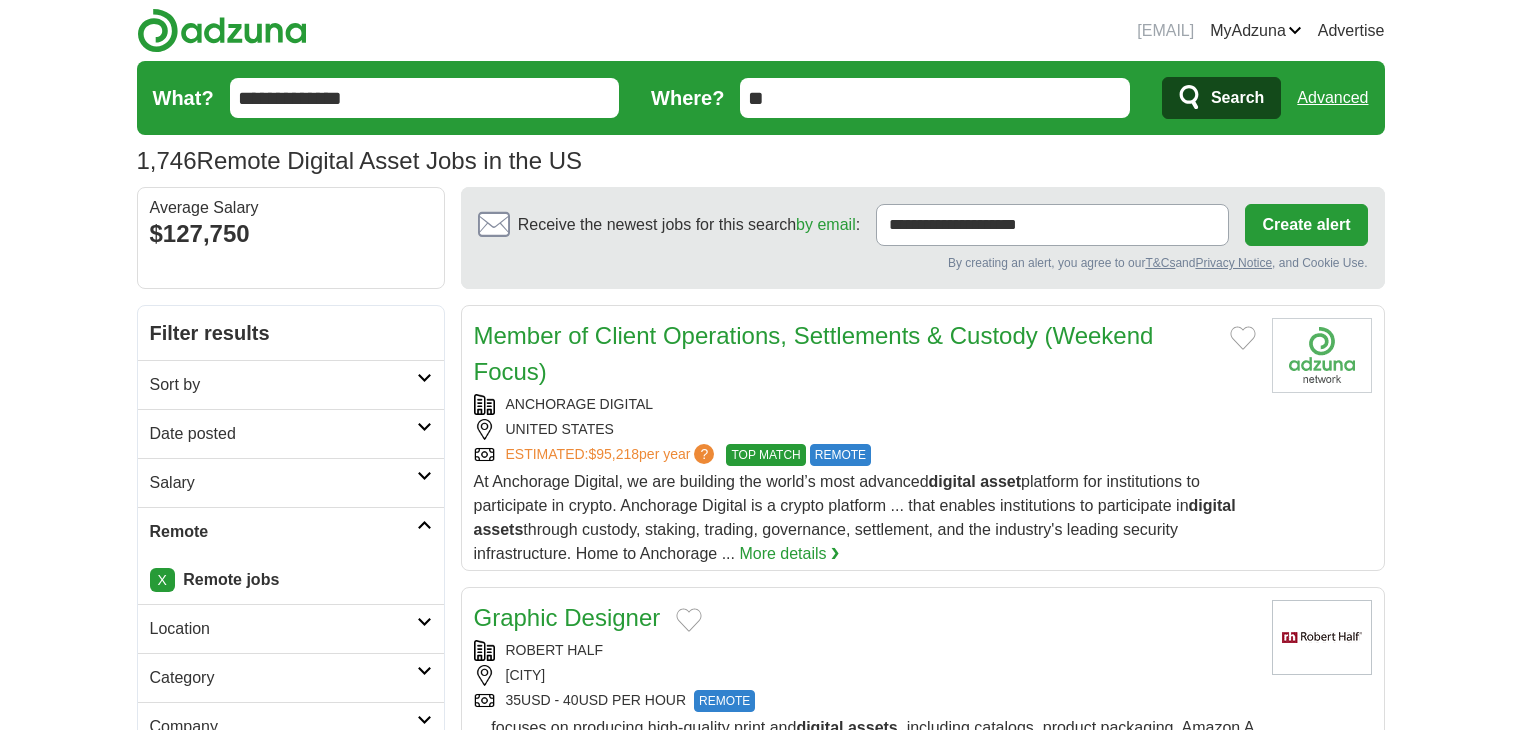 scroll, scrollTop: 0, scrollLeft: 0, axis: both 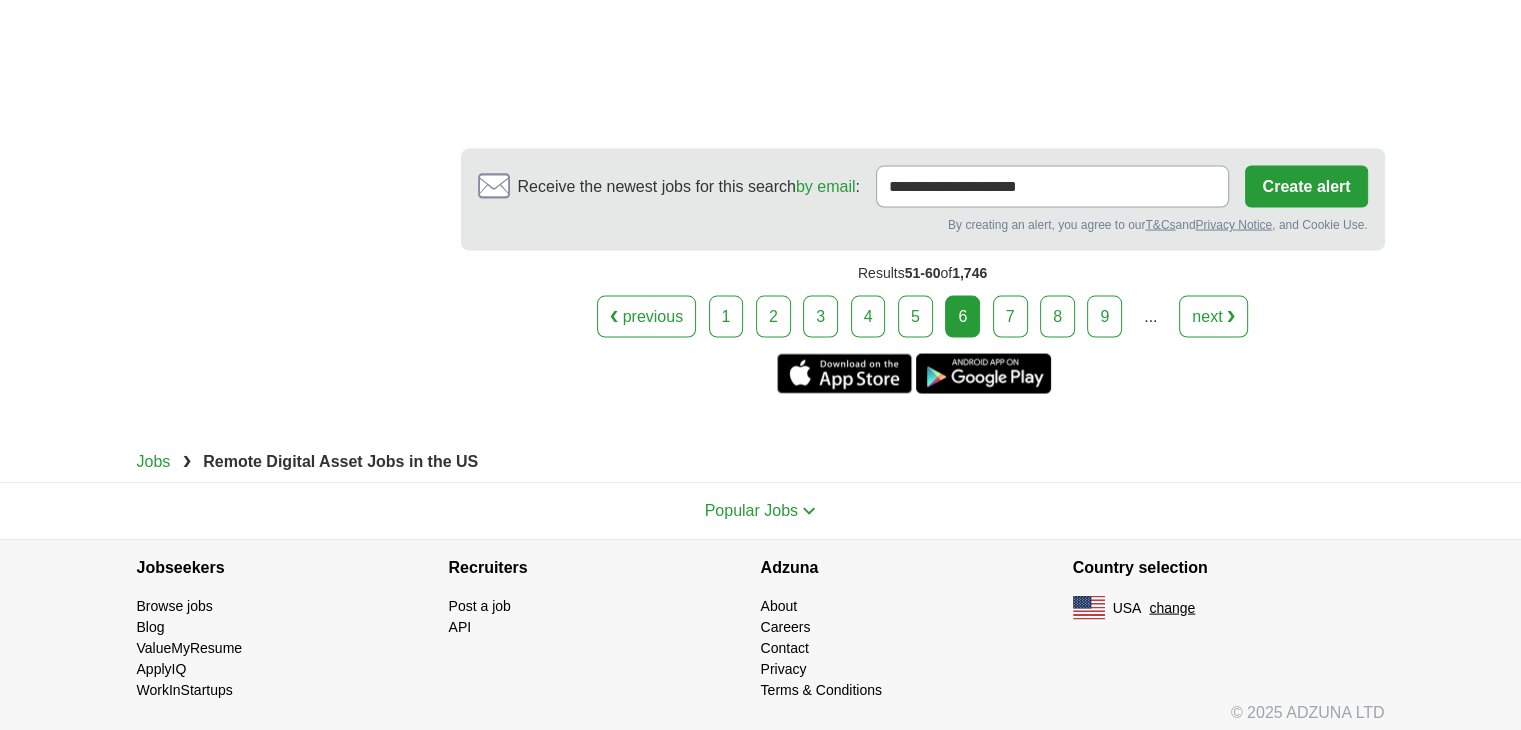click on "7" at bounding box center [1010, 317] 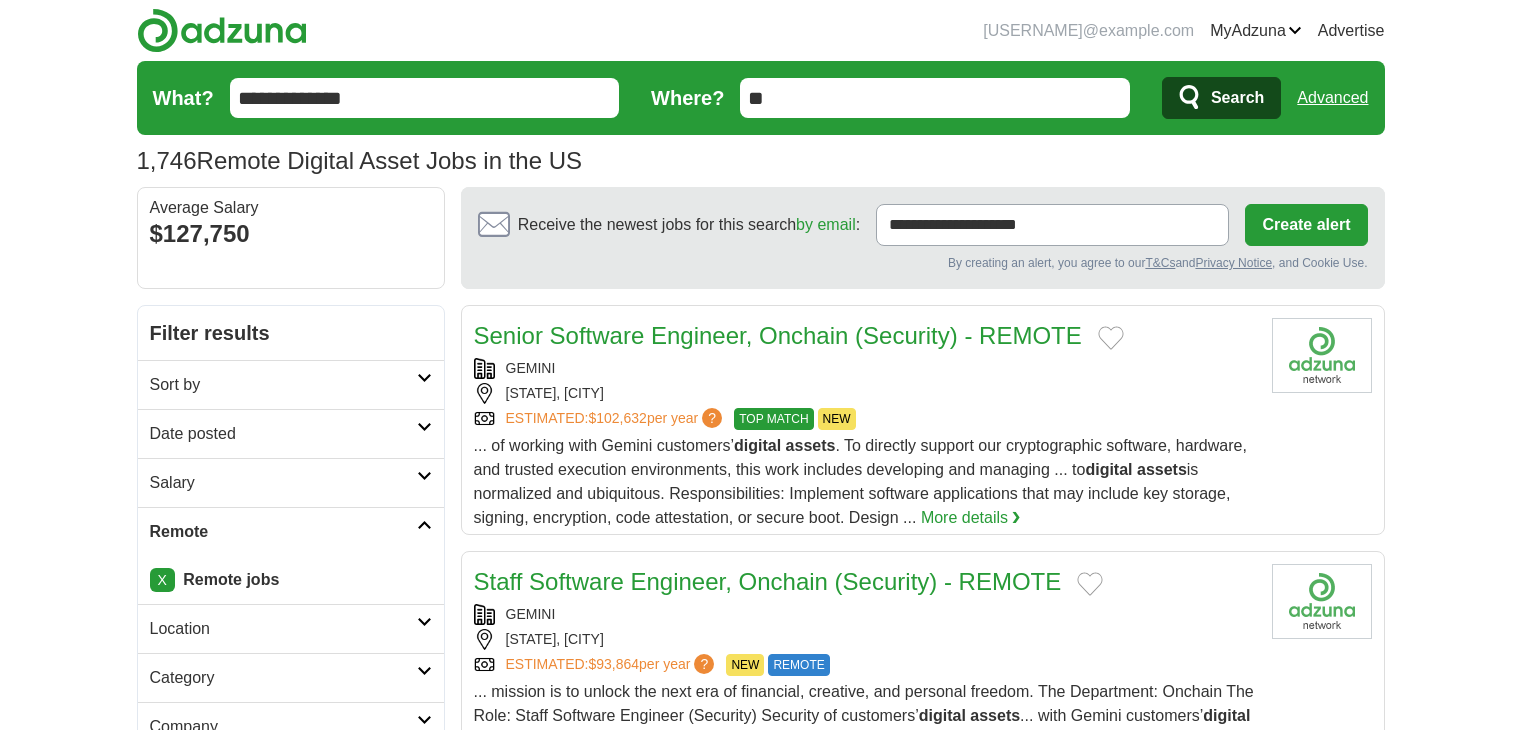 scroll, scrollTop: 0, scrollLeft: 0, axis: both 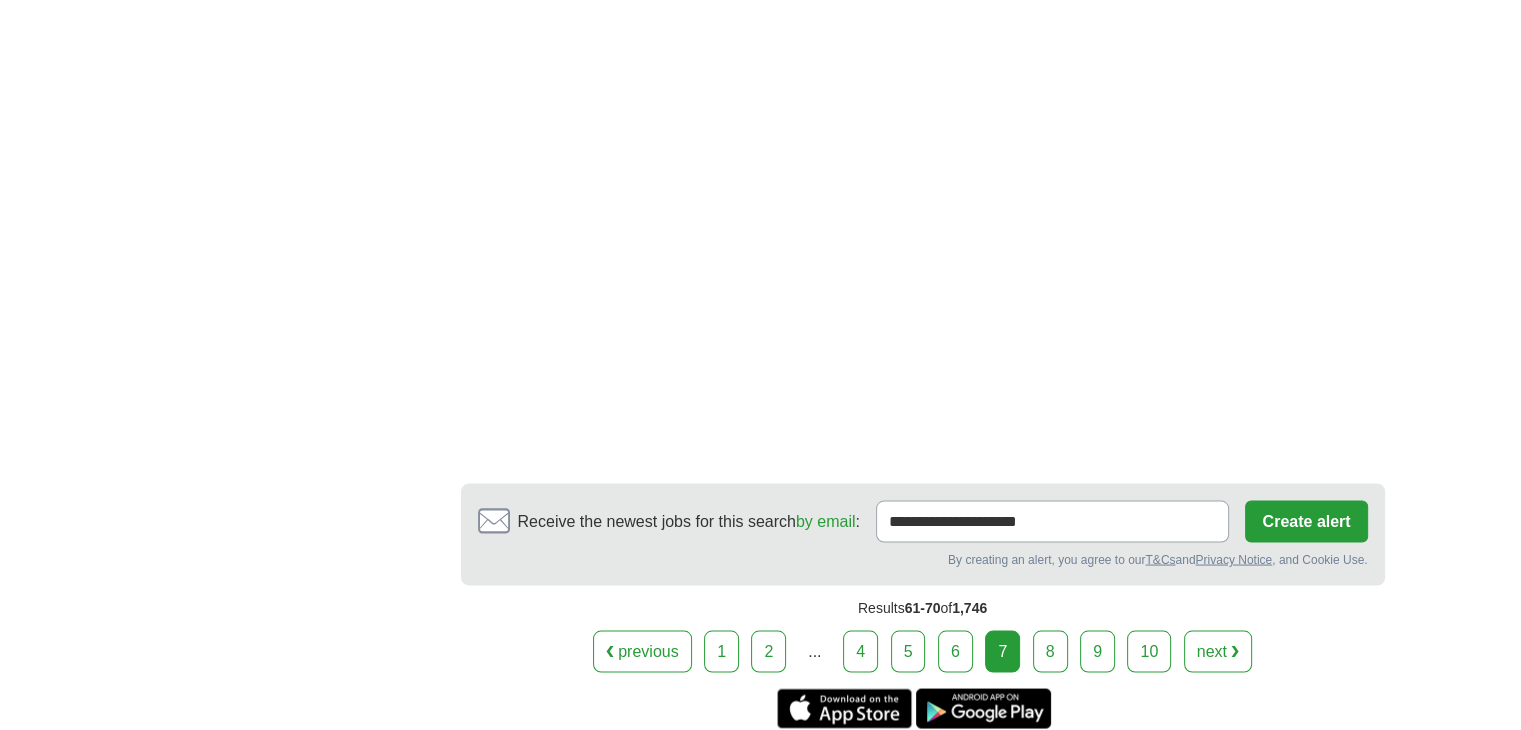 click on "❮ previous
1
2
...
4
5
6
7
next ❯" at bounding box center (923, 651) 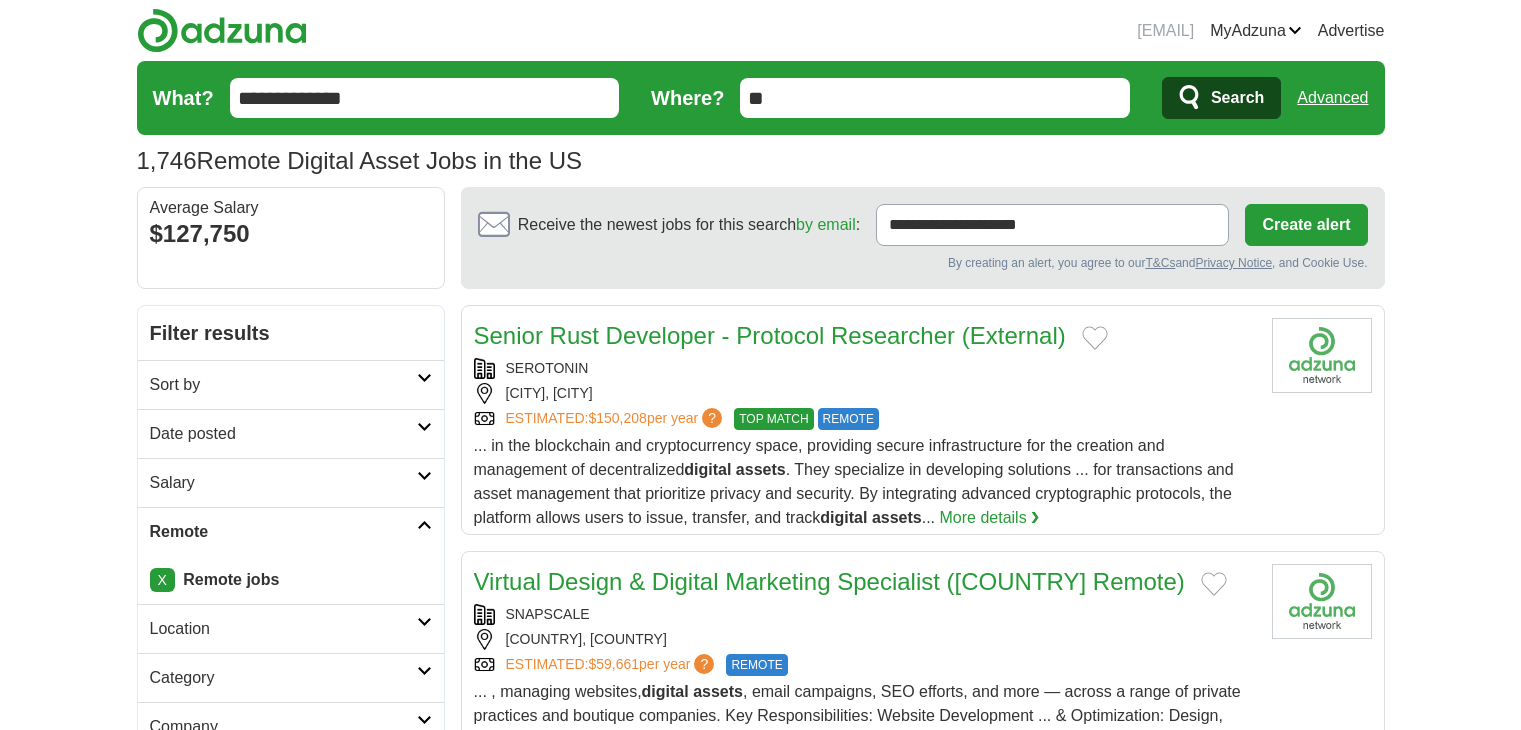 scroll, scrollTop: 0, scrollLeft: 0, axis: both 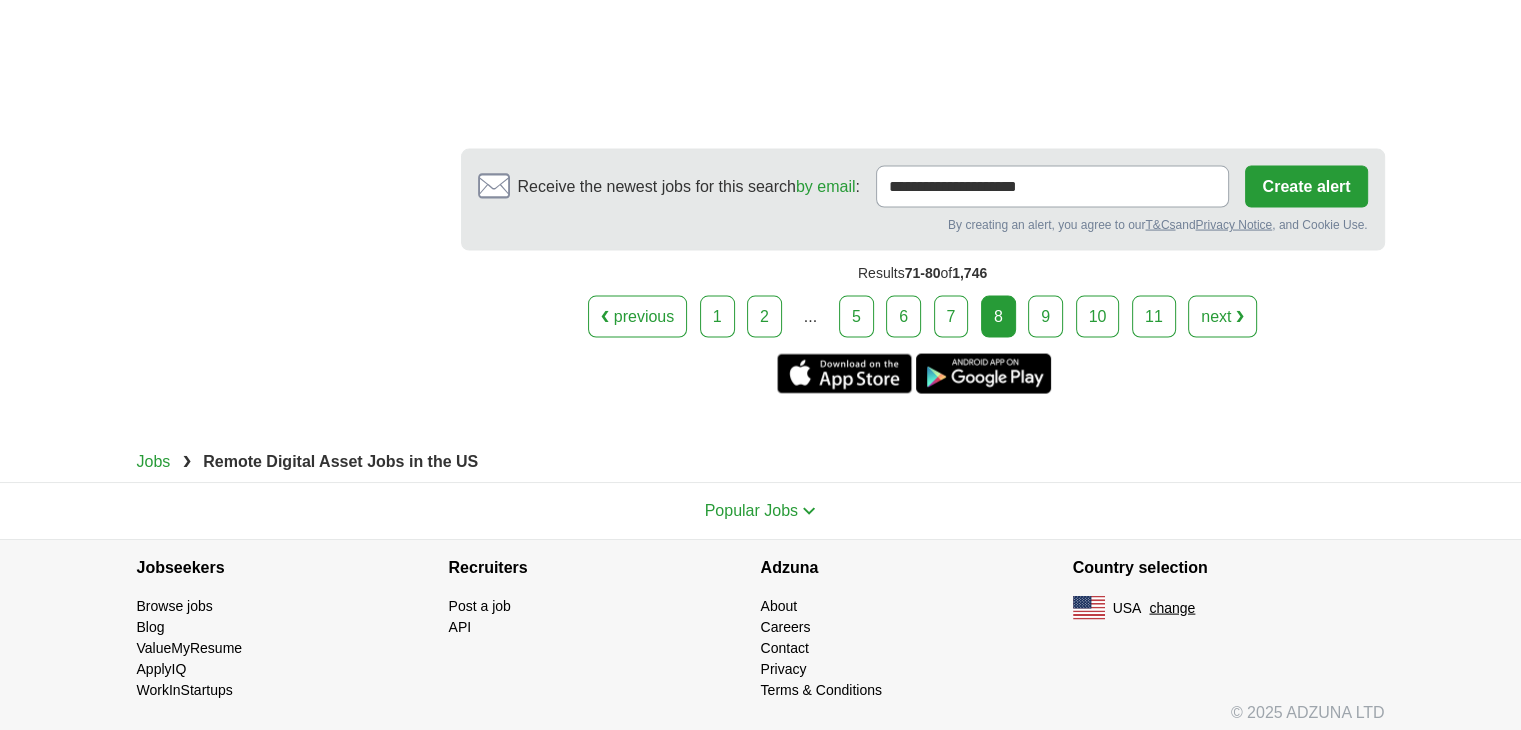 click on "9" at bounding box center [1045, 317] 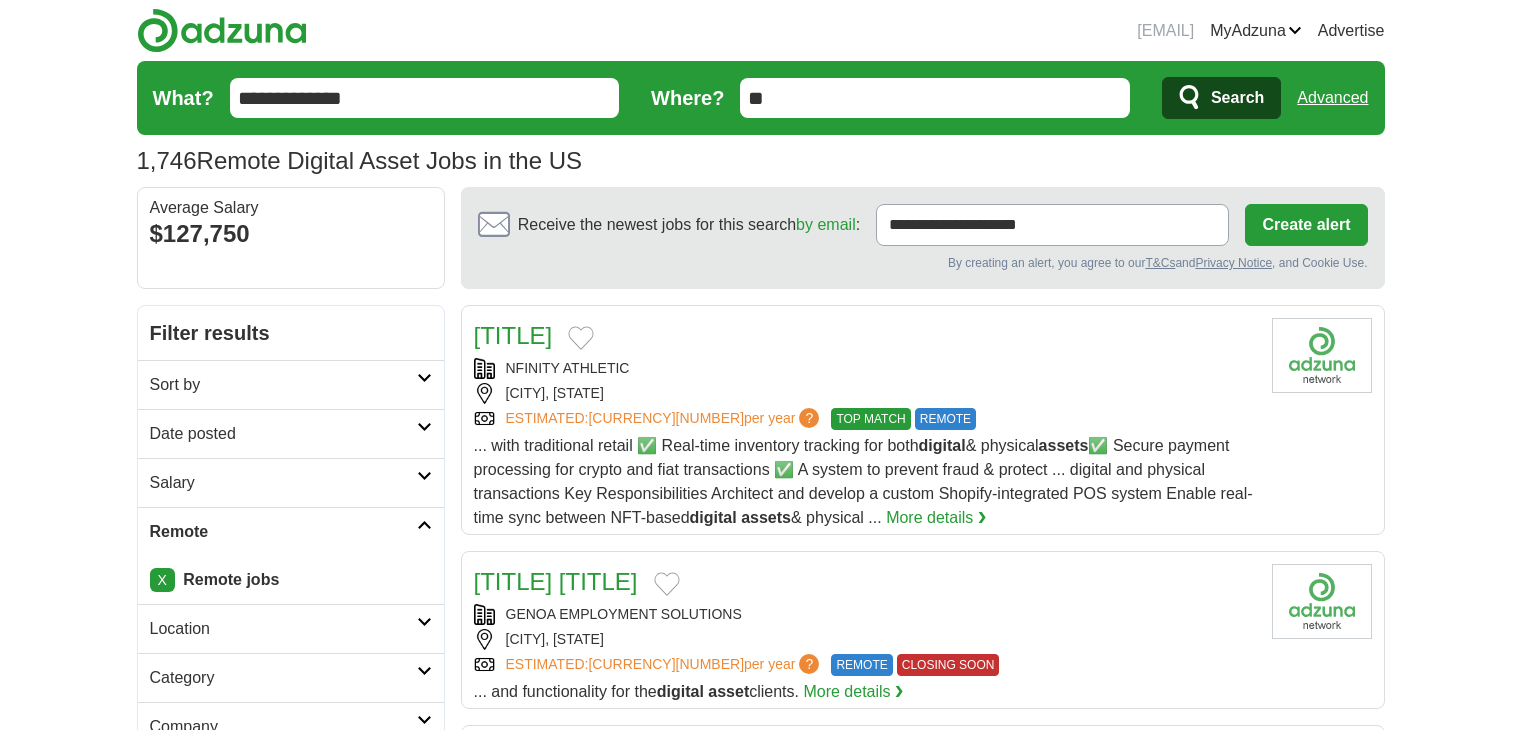 scroll, scrollTop: 0, scrollLeft: 0, axis: both 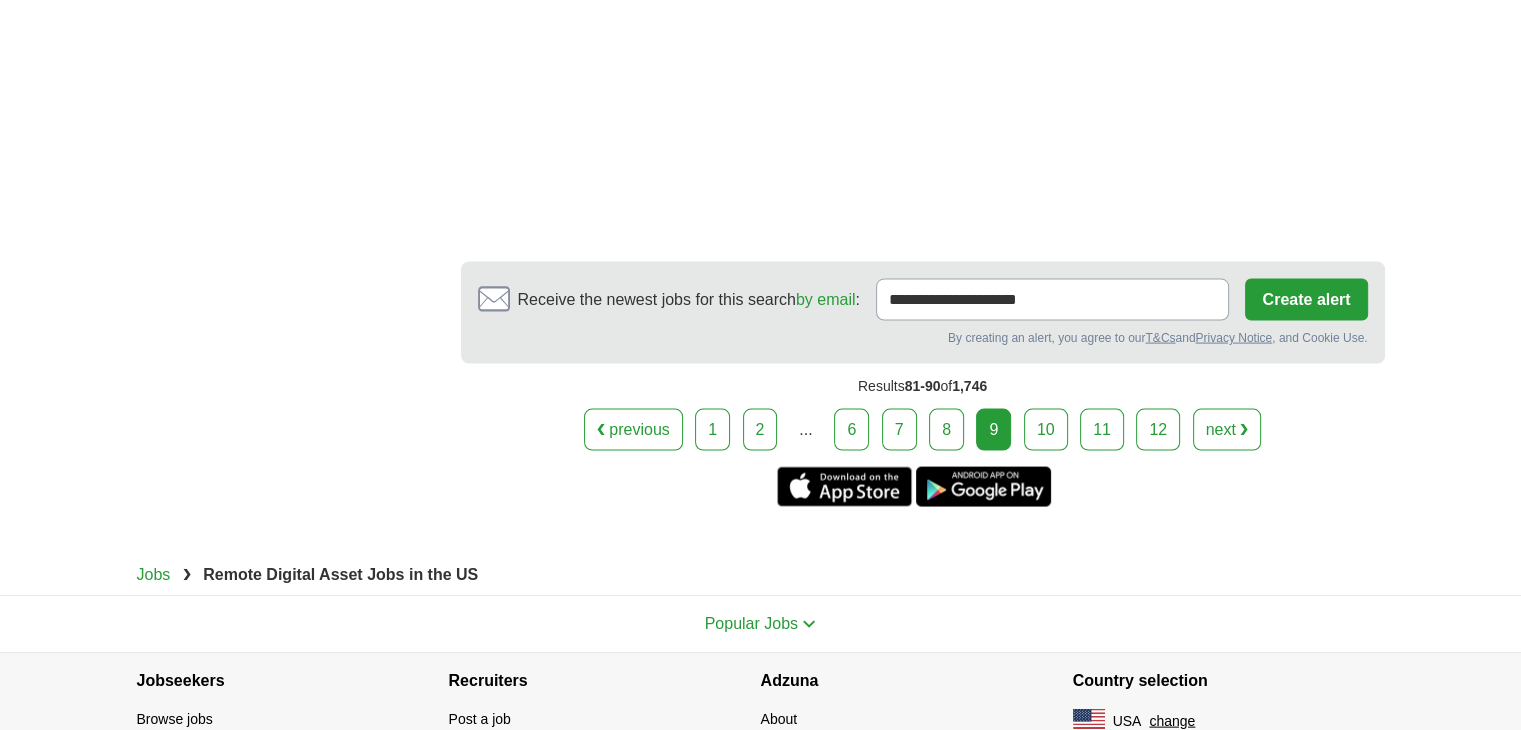 click on "10" at bounding box center [1046, 430] 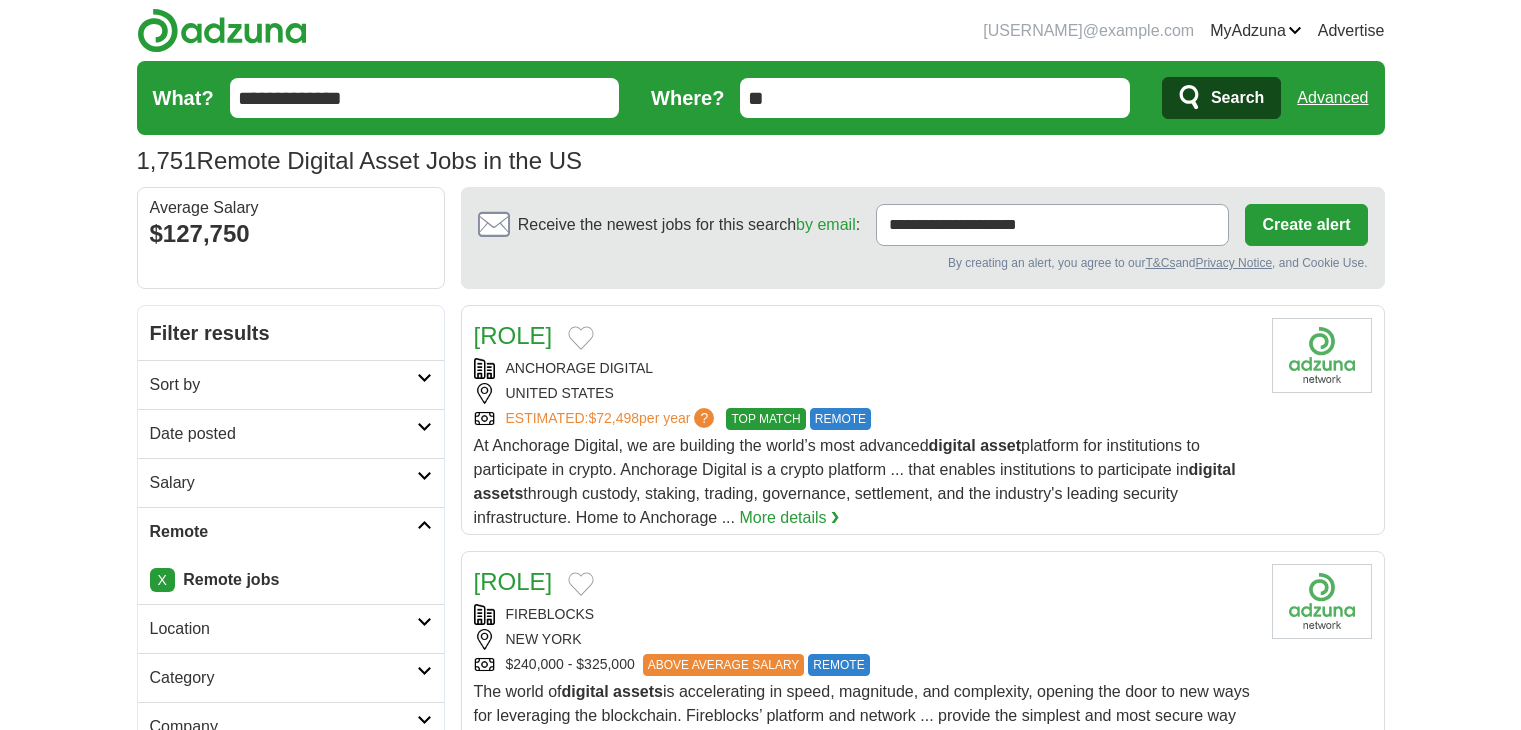 scroll, scrollTop: 0, scrollLeft: 0, axis: both 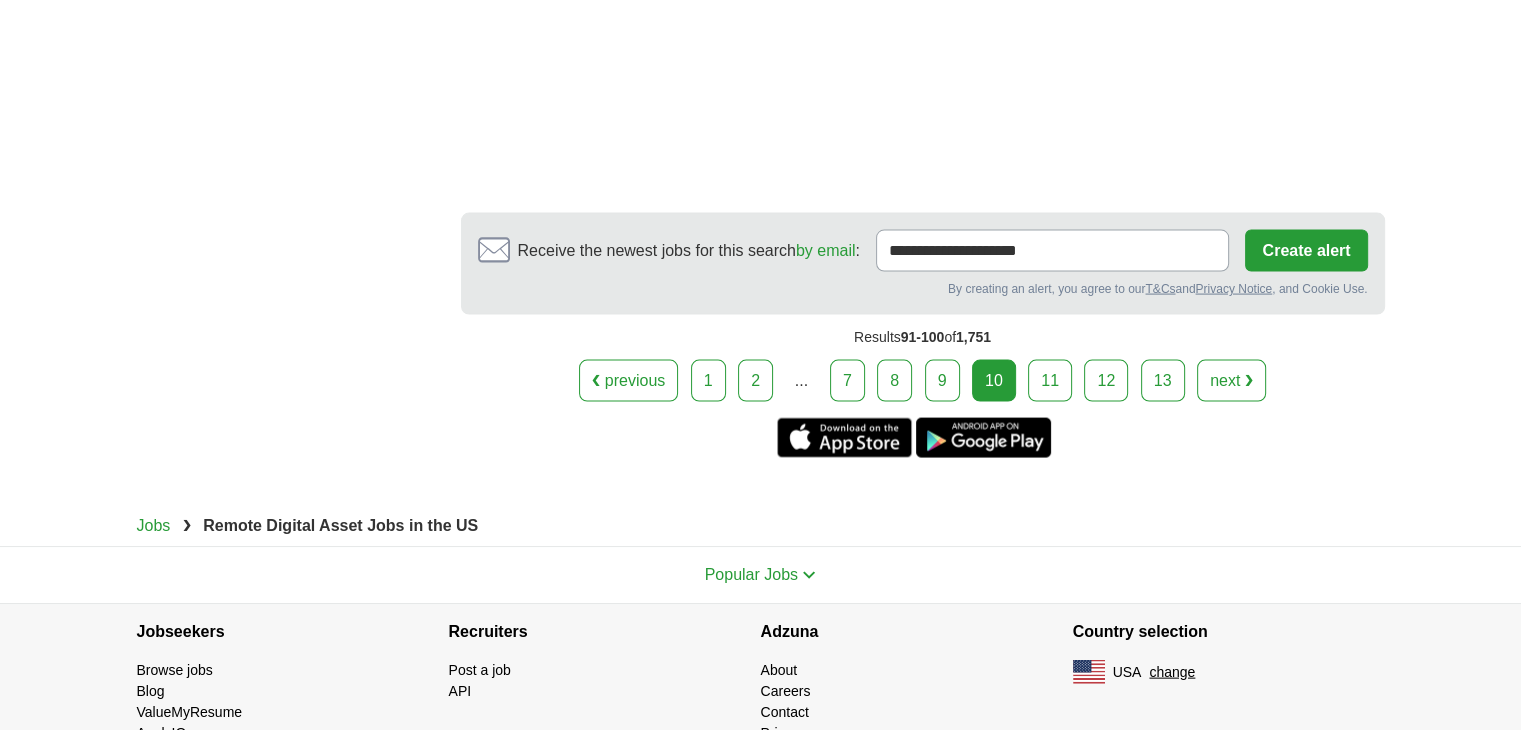 click on "11" at bounding box center [1050, 381] 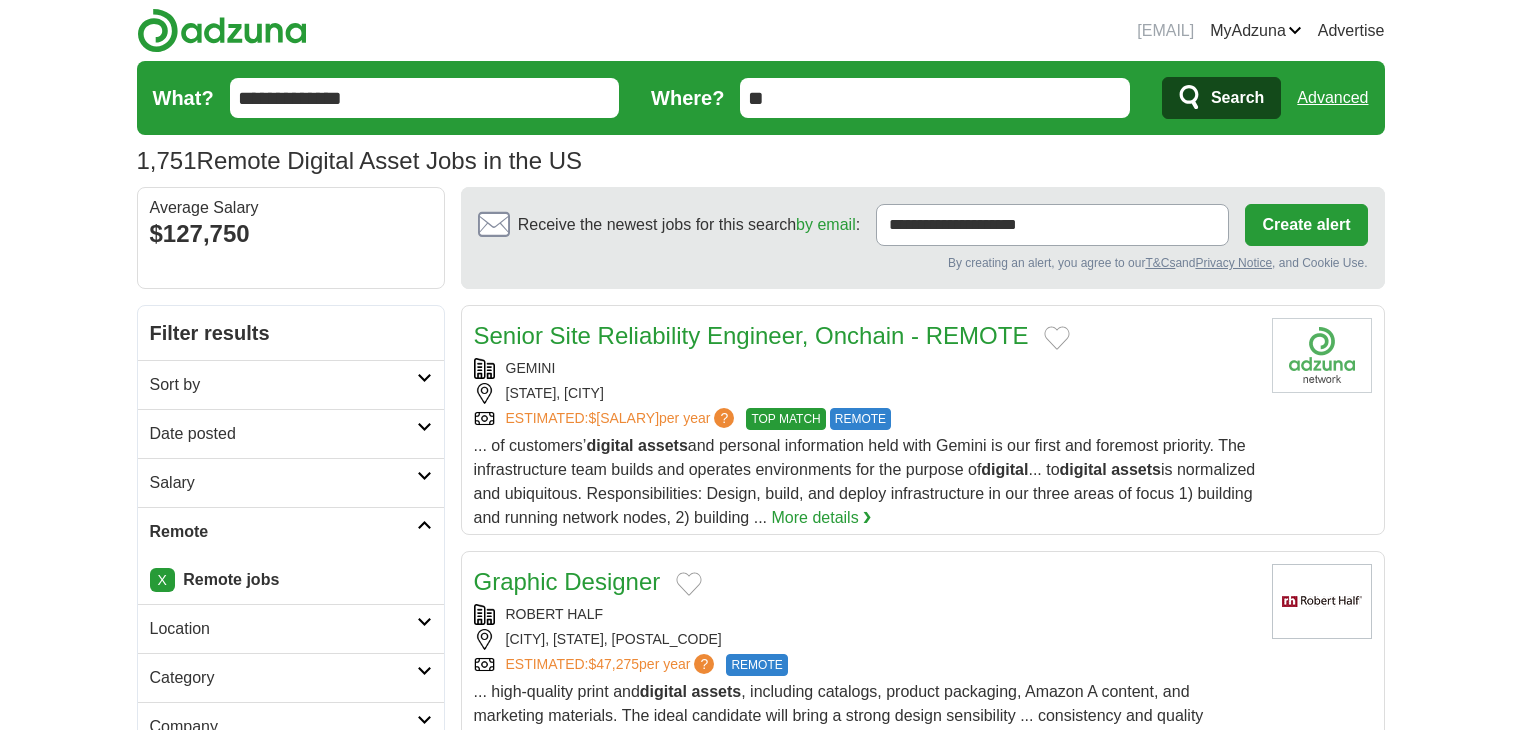 scroll, scrollTop: 0, scrollLeft: 0, axis: both 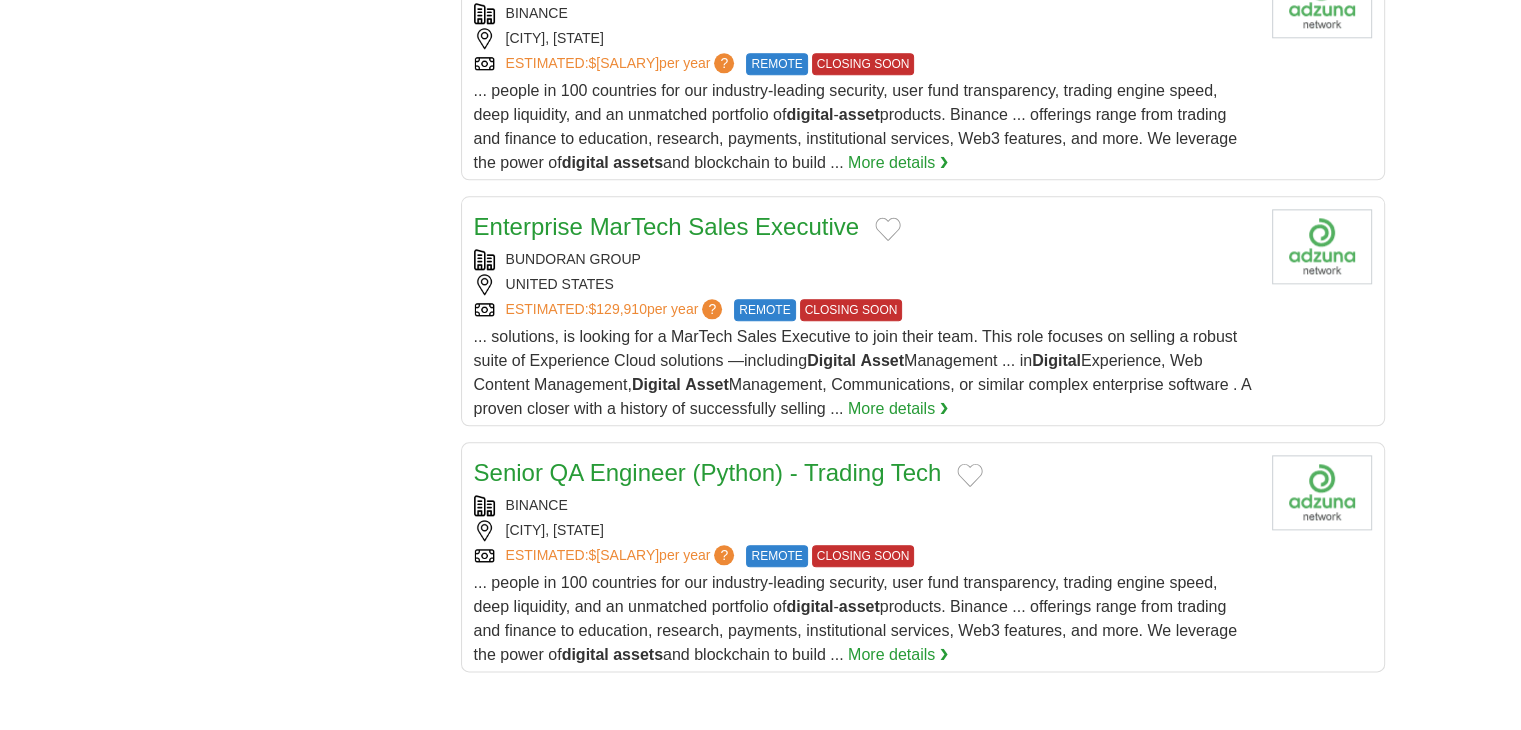 click on "**********" at bounding box center [761, 142] 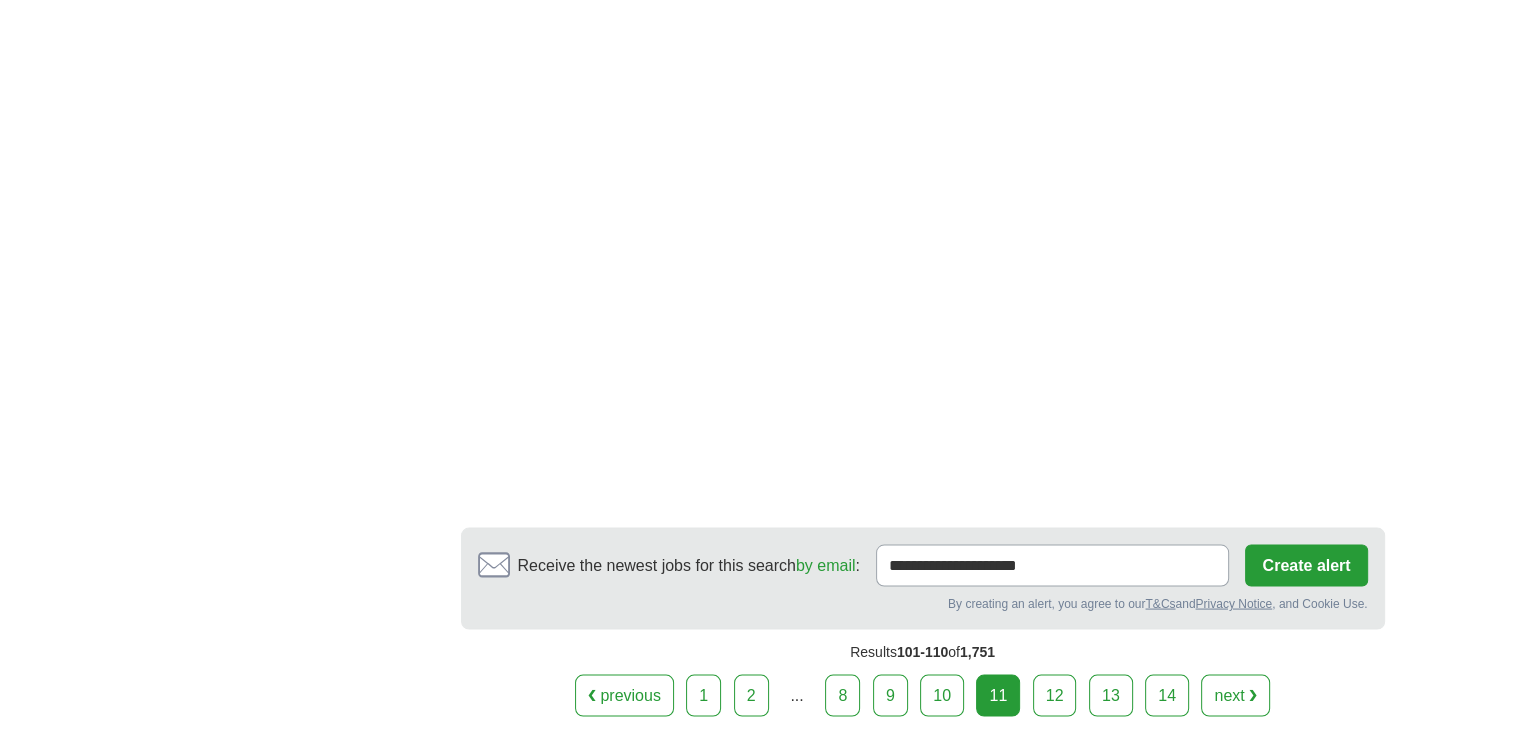scroll, scrollTop: 3748, scrollLeft: 0, axis: vertical 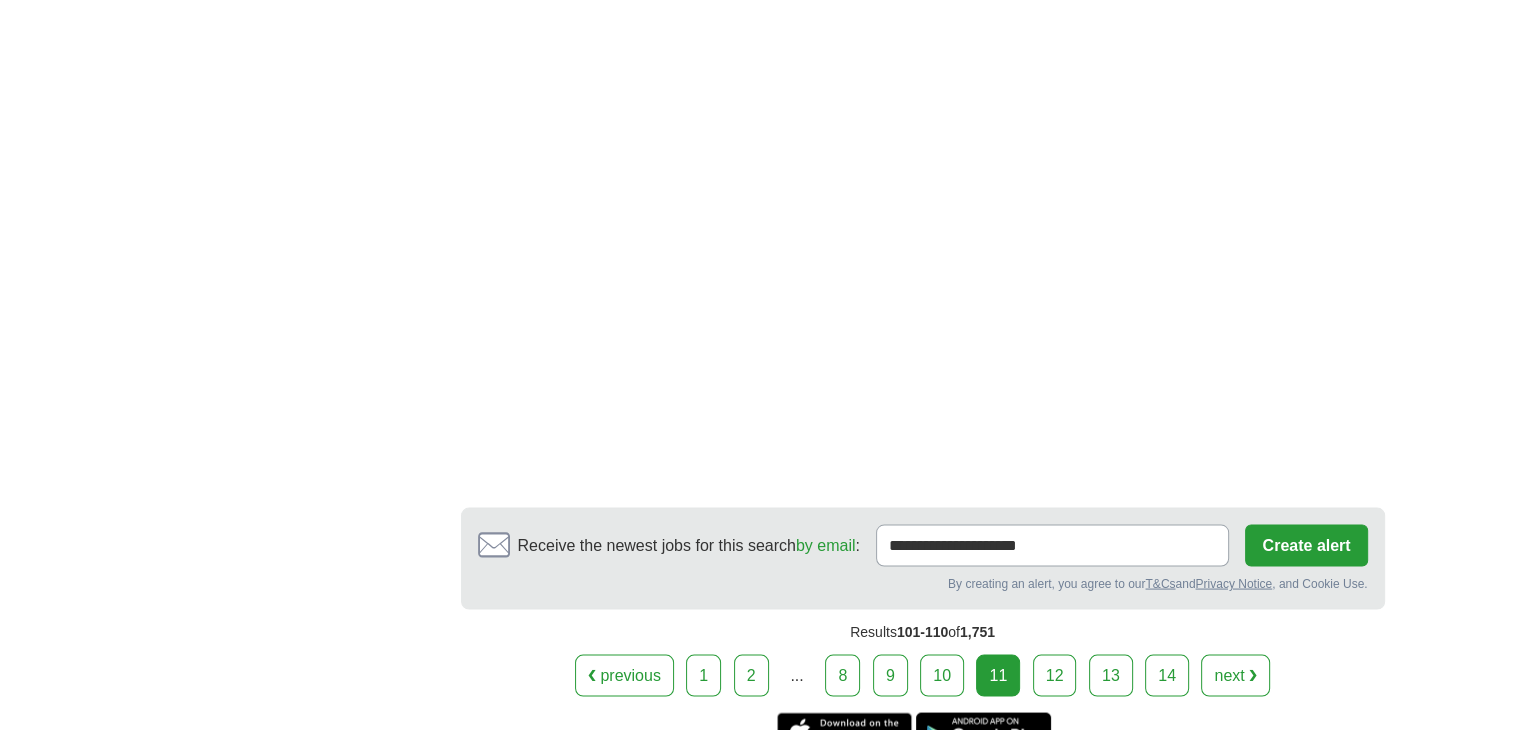 click on "Senior Site Reliability Engineer, Onchain - REMOTE
GEMINI
NY, NEW YORK
ESTIMATED:
$120,521
per year
?
TOP MATCH REMOTE
TOP MATCH REMOTE
...  of customers’  digital   assets digital" at bounding box center (923, -1346) 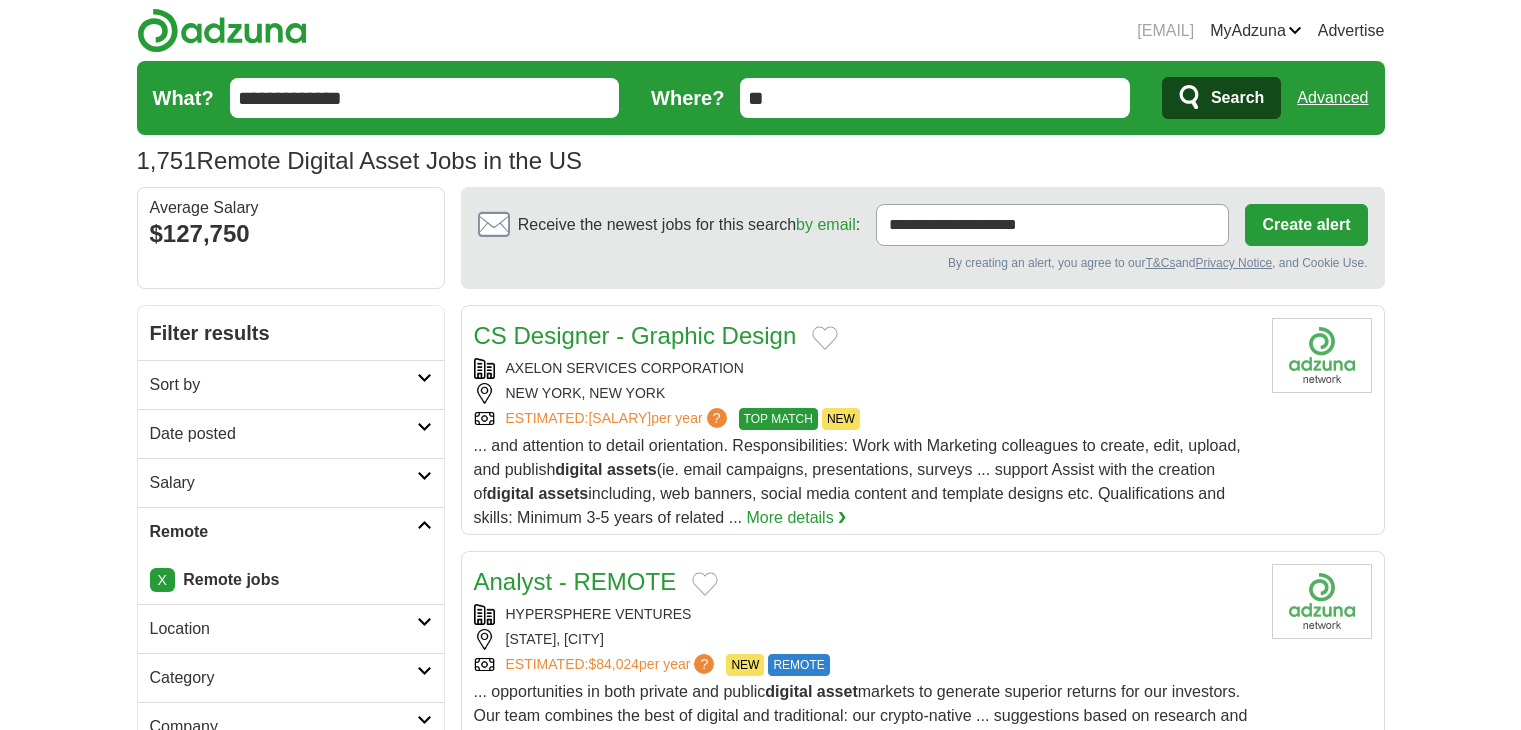 scroll, scrollTop: 0, scrollLeft: 0, axis: both 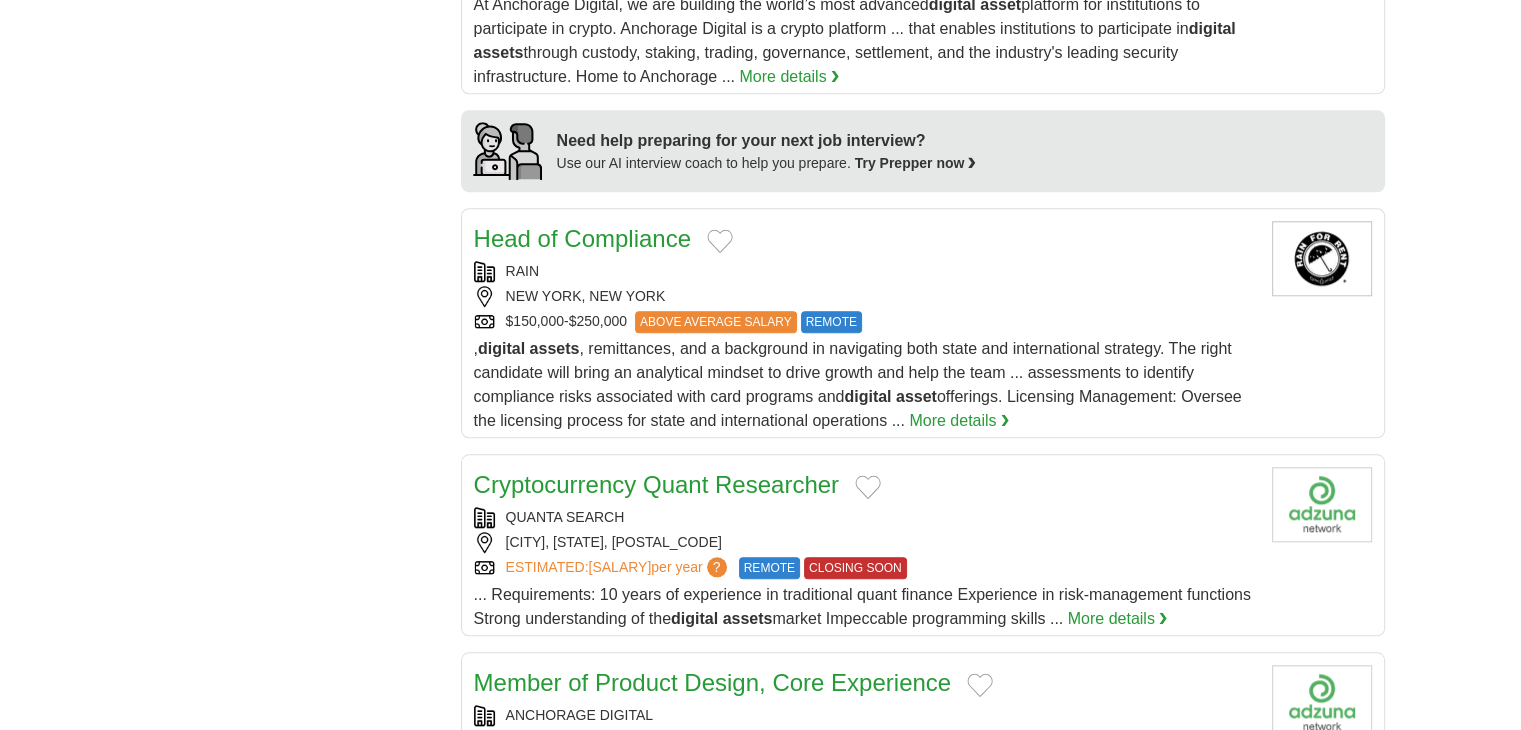 click on "Cryptocurrency Quant Researcher" at bounding box center [865, 485] 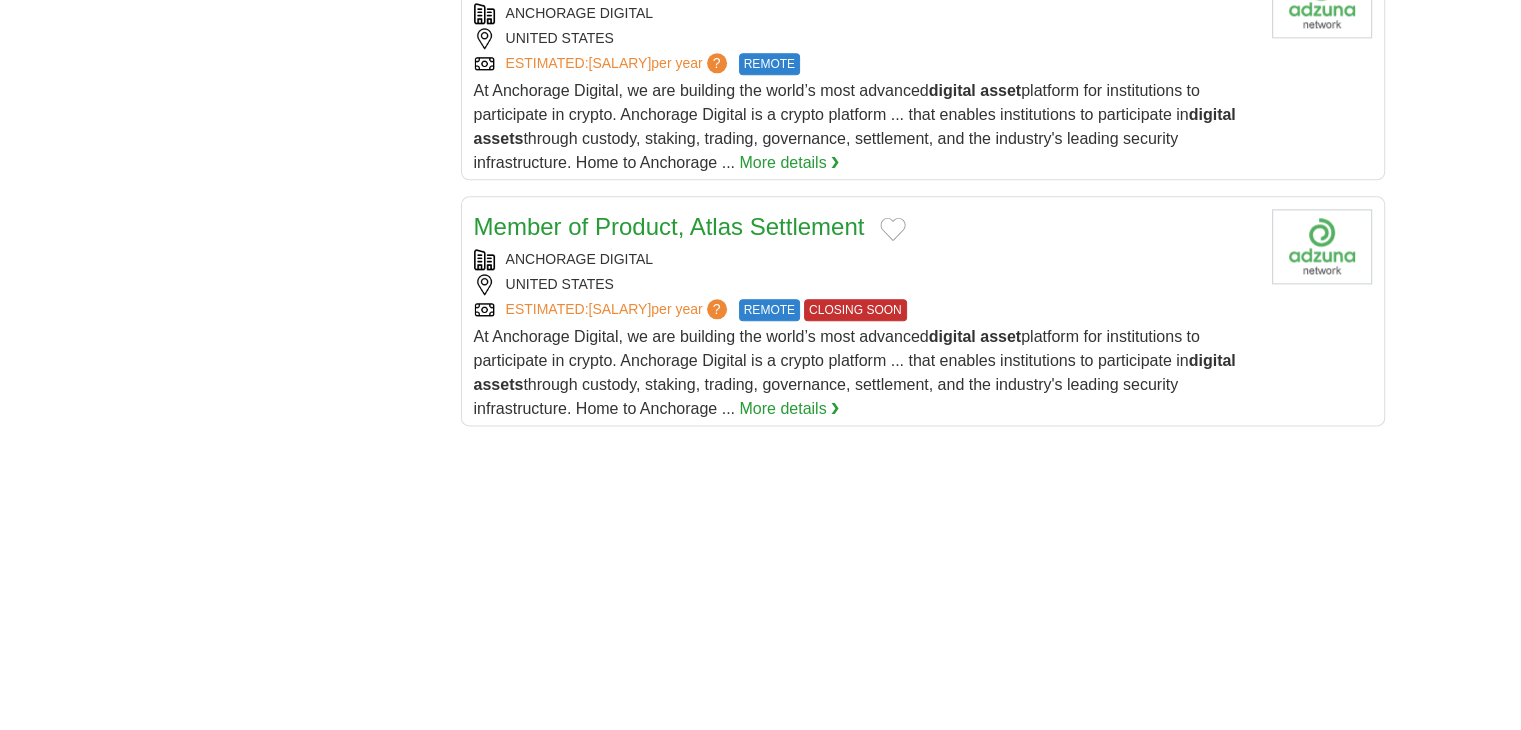 scroll, scrollTop: 2475, scrollLeft: 0, axis: vertical 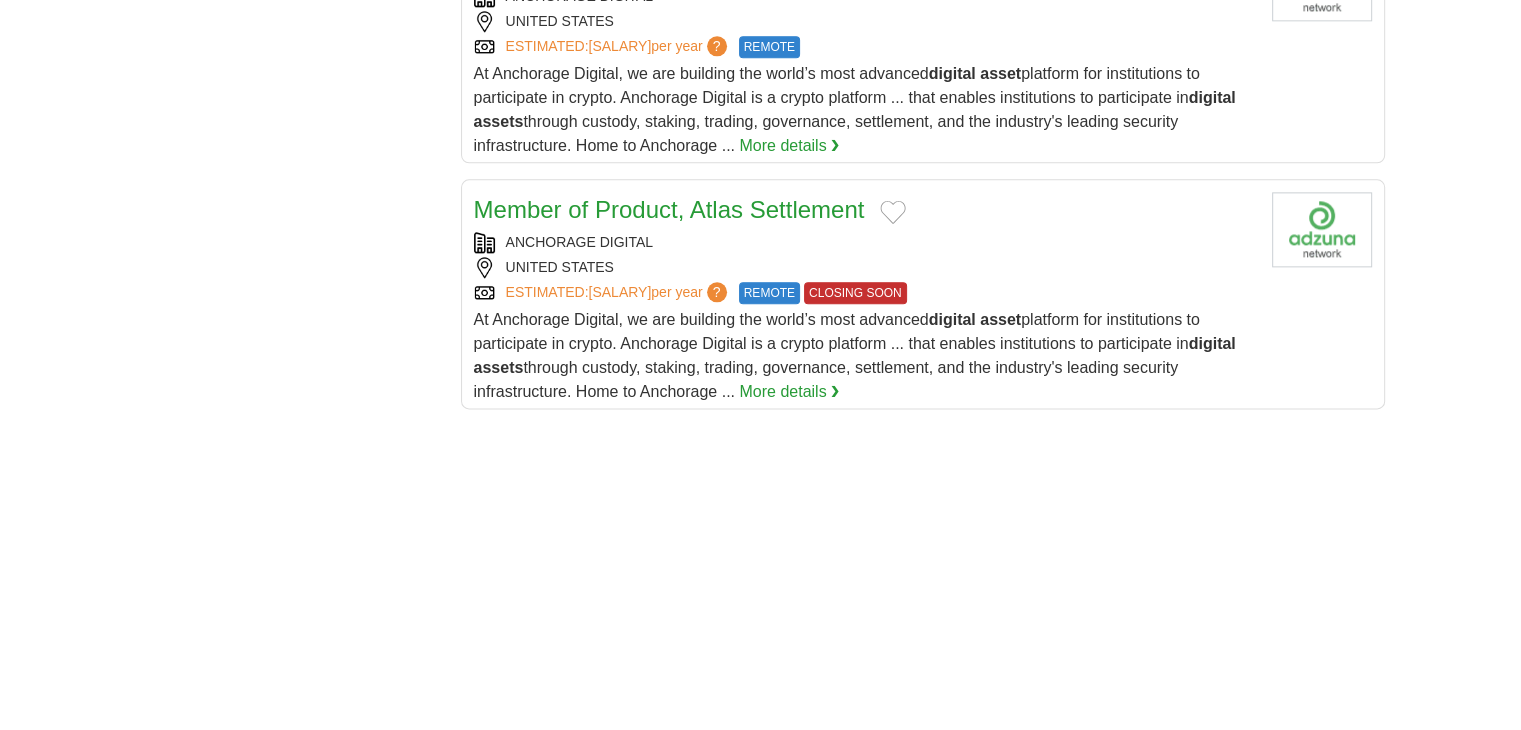 drag, startPoint x: 344, startPoint y: 386, endPoint x: 360, endPoint y: 505, distance: 120.070816 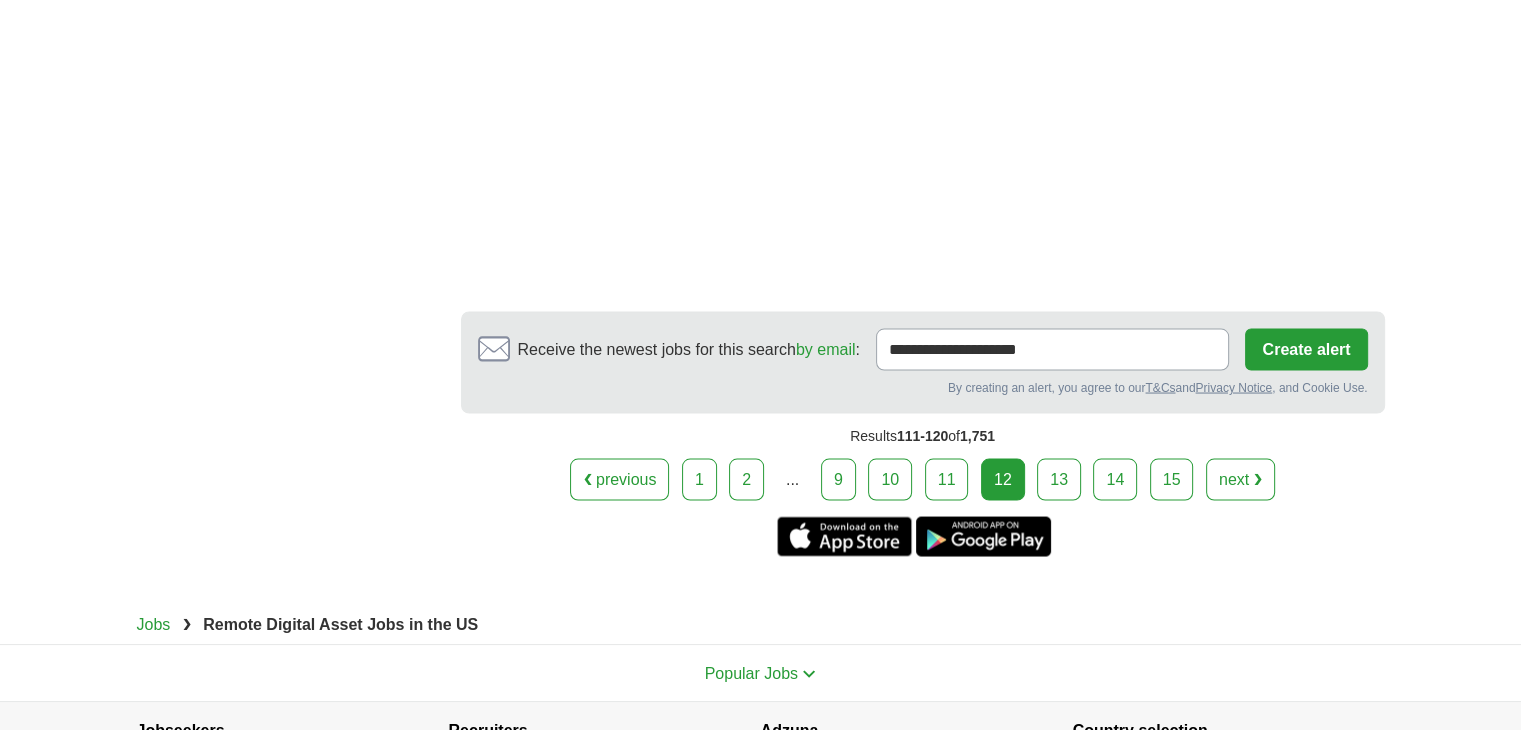scroll, scrollTop: 3722, scrollLeft: 0, axis: vertical 